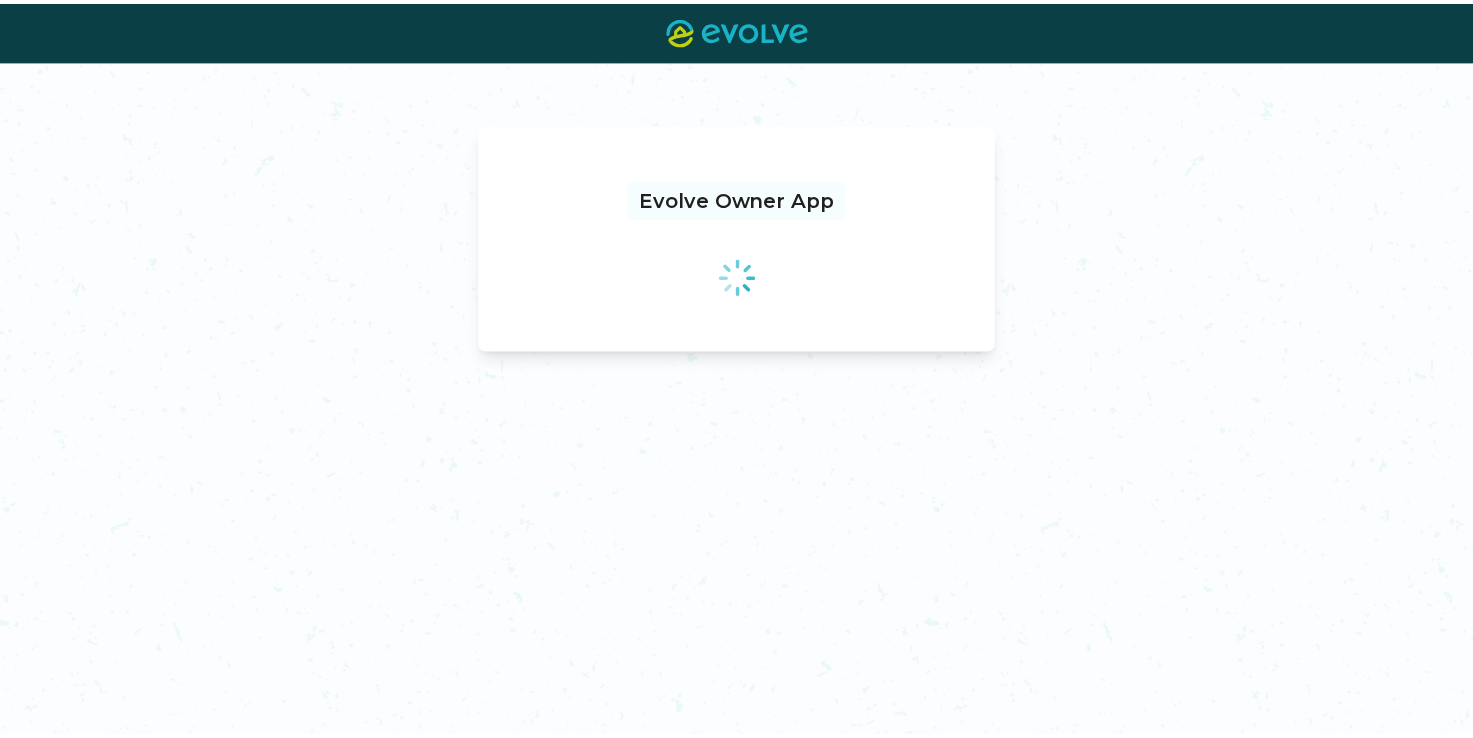 scroll, scrollTop: 0, scrollLeft: 0, axis: both 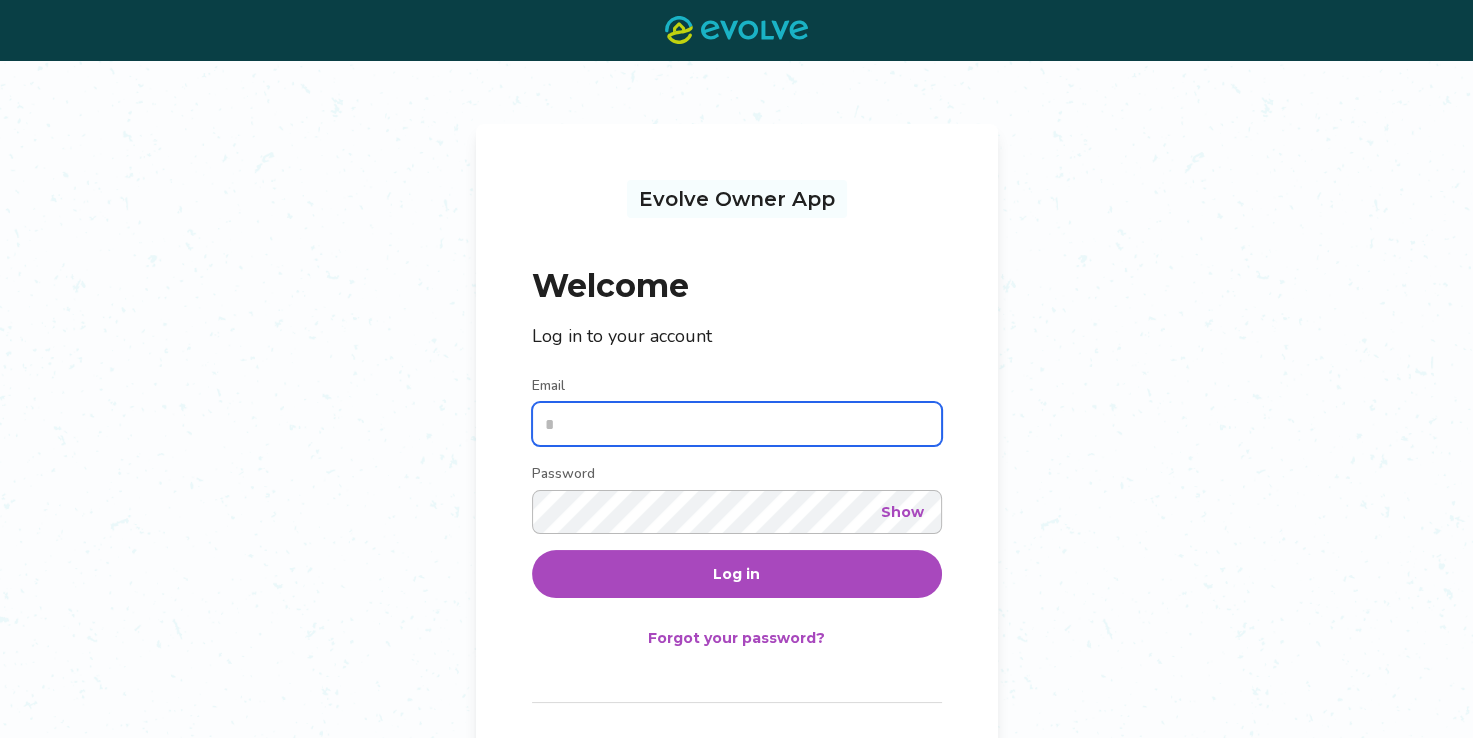 type on "**********" 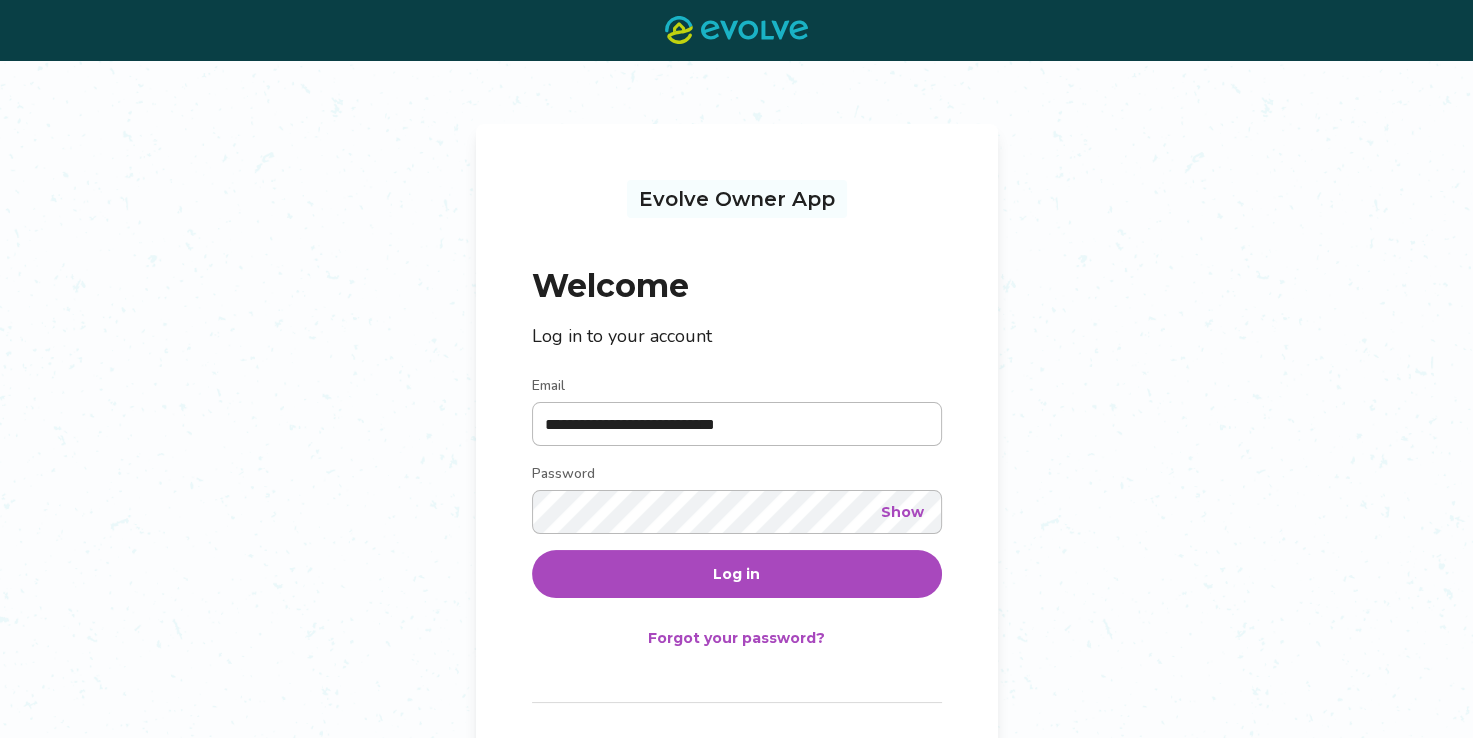 click on "Log in" at bounding box center (737, 574) 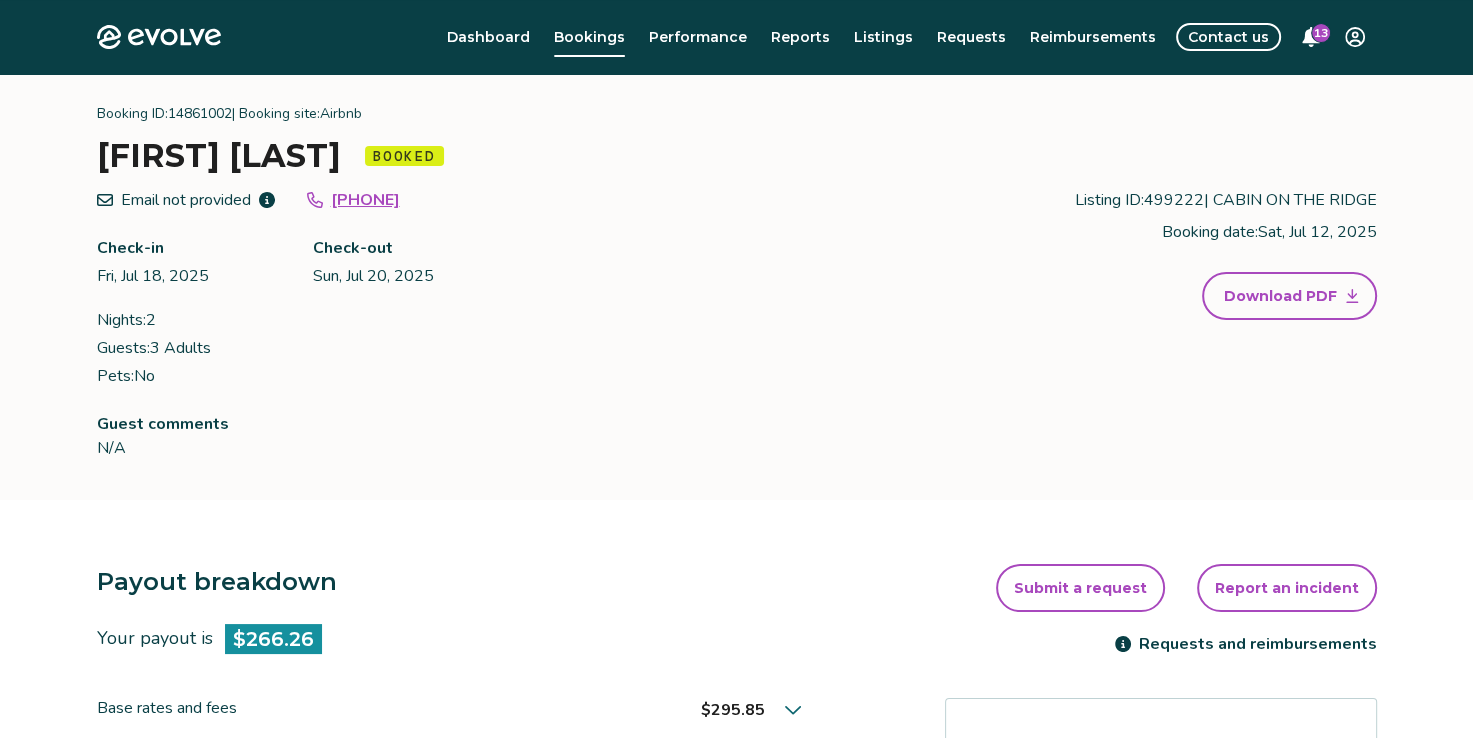 scroll, scrollTop: 100, scrollLeft: 0, axis: vertical 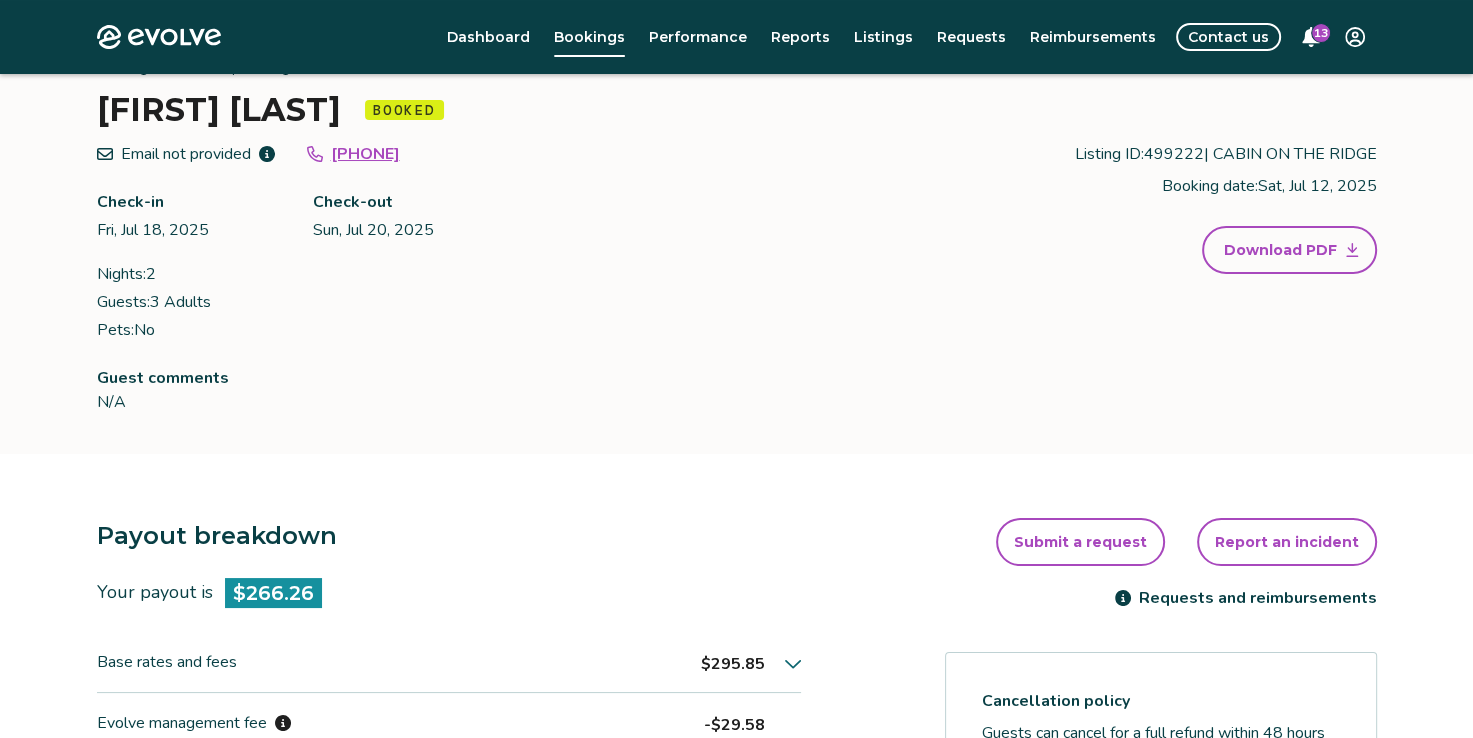 click 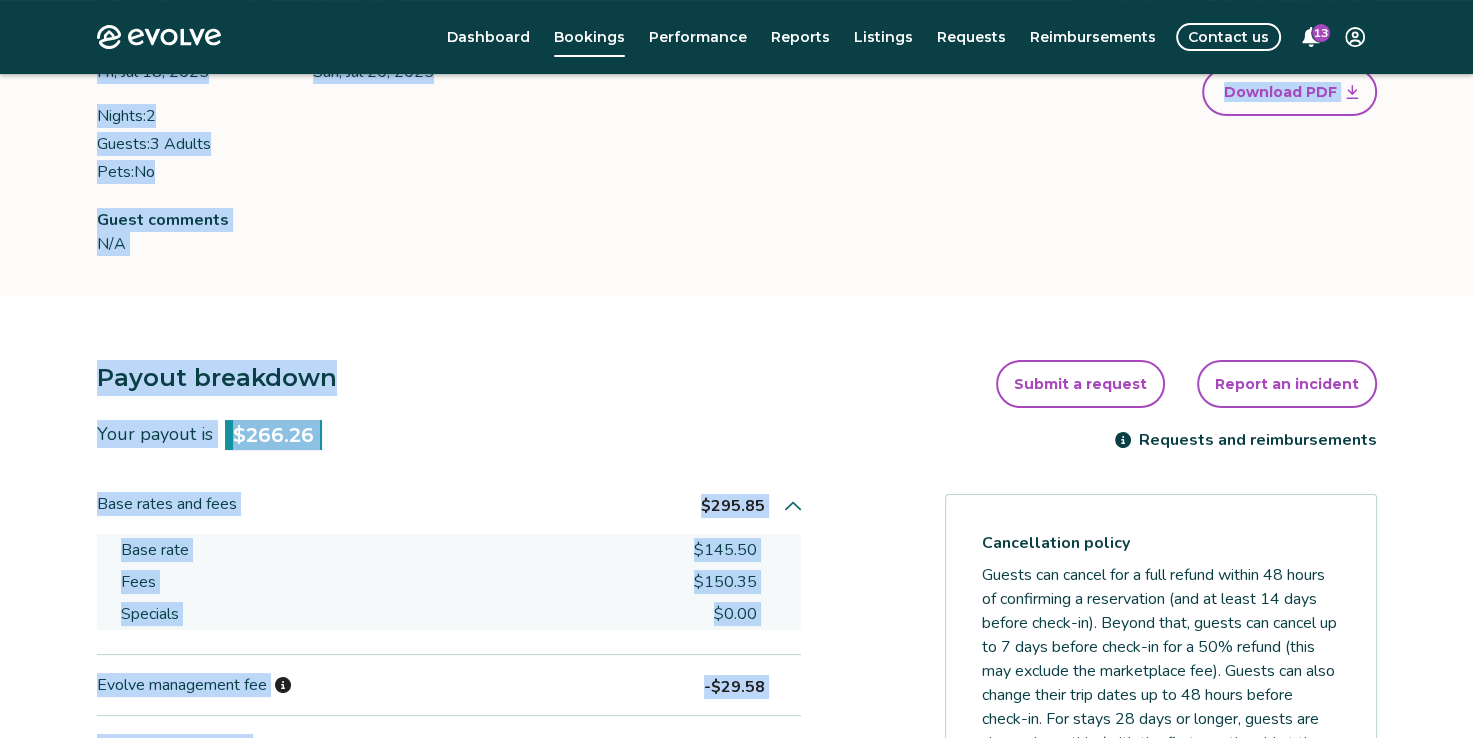 scroll, scrollTop: 491, scrollLeft: 0, axis: vertical 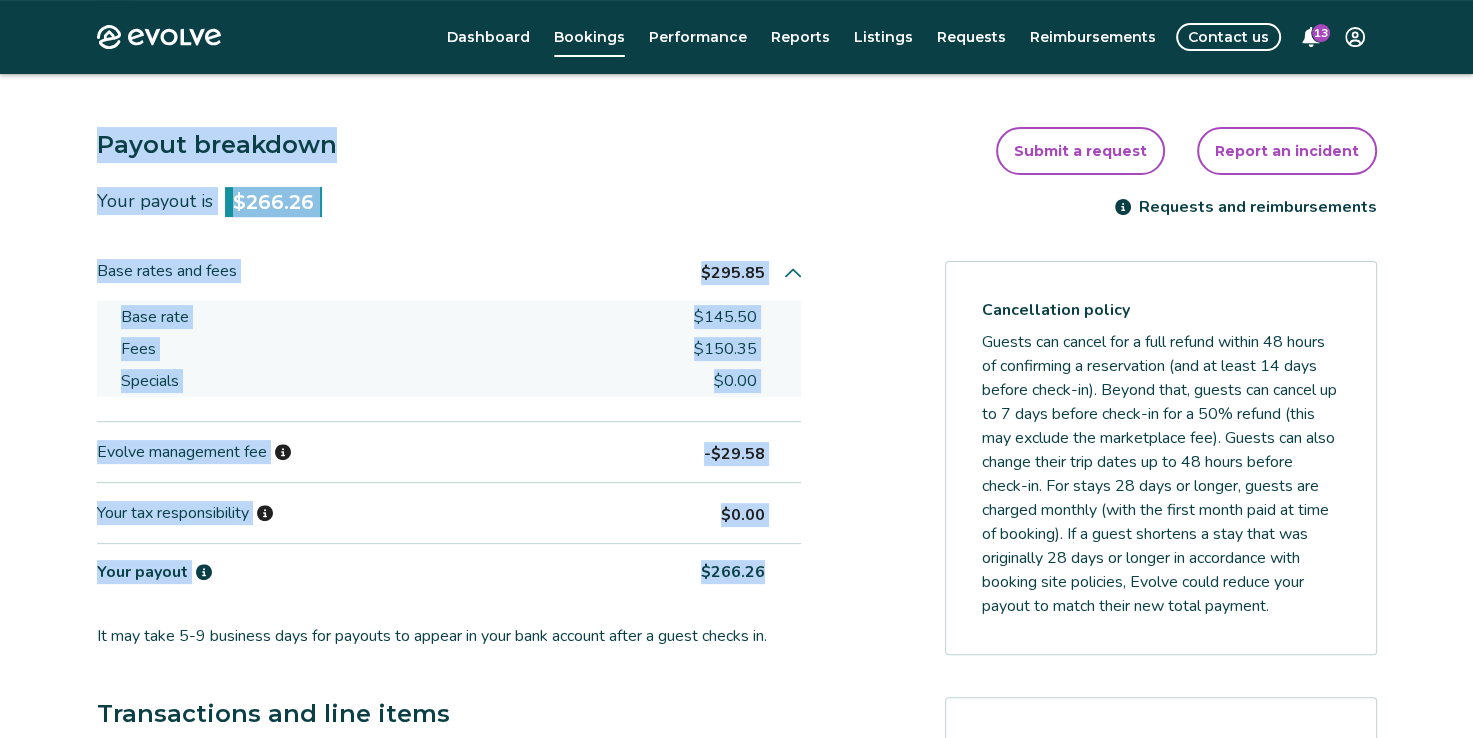 drag, startPoint x: 91, startPoint y: 102, endPoint x: 764, endPoint y: 574, distance: 822.01764 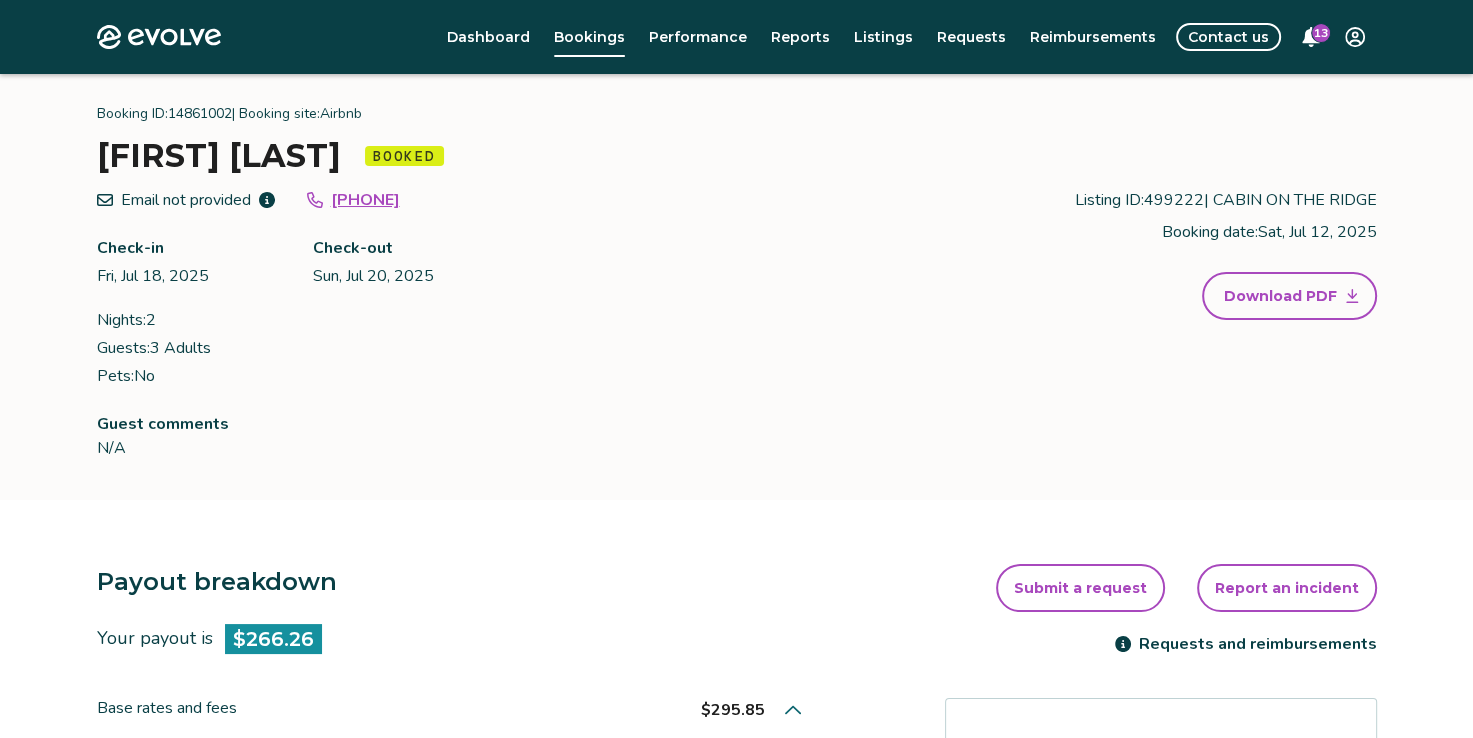 scroll, scrollTop: 0, scrollLeft: 0, axis: both 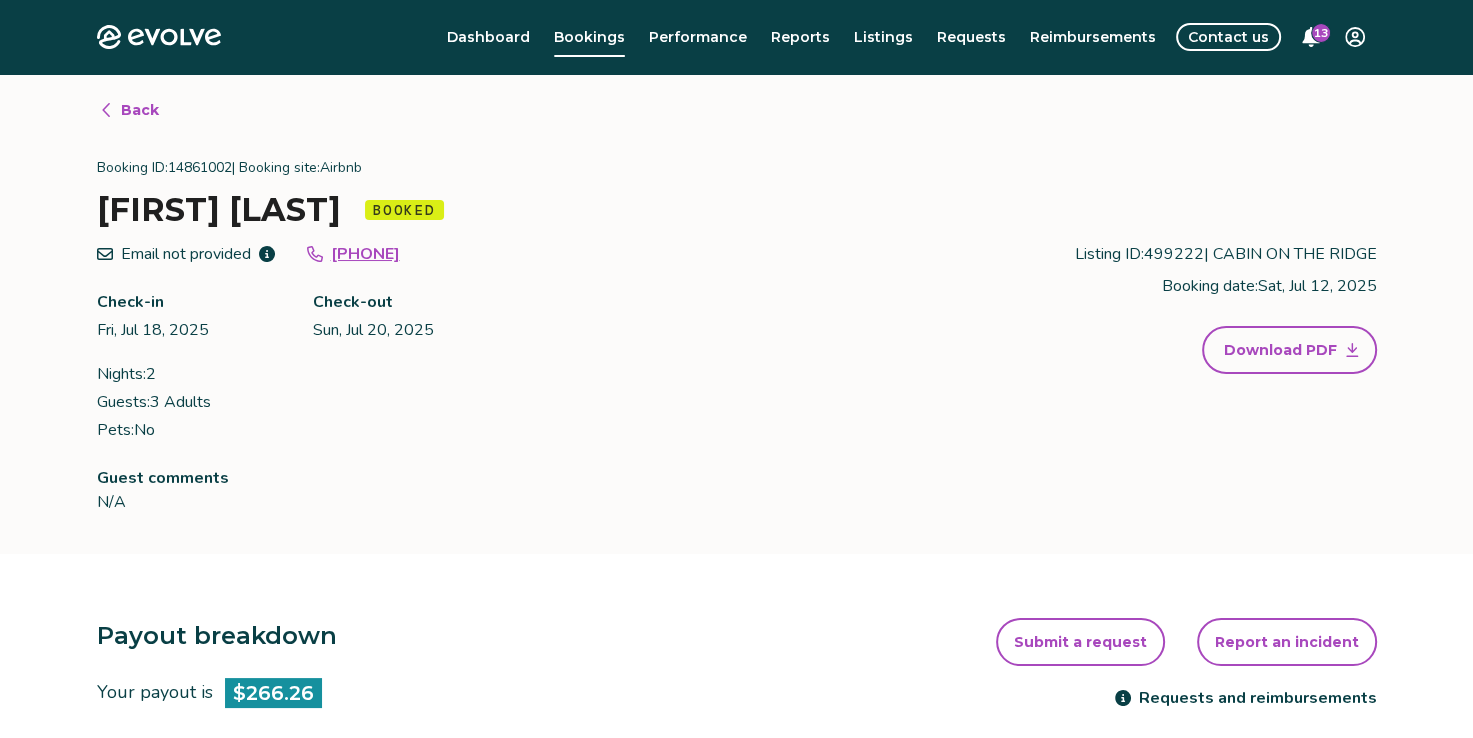 click on "Back" at bounding box center [140, 110] 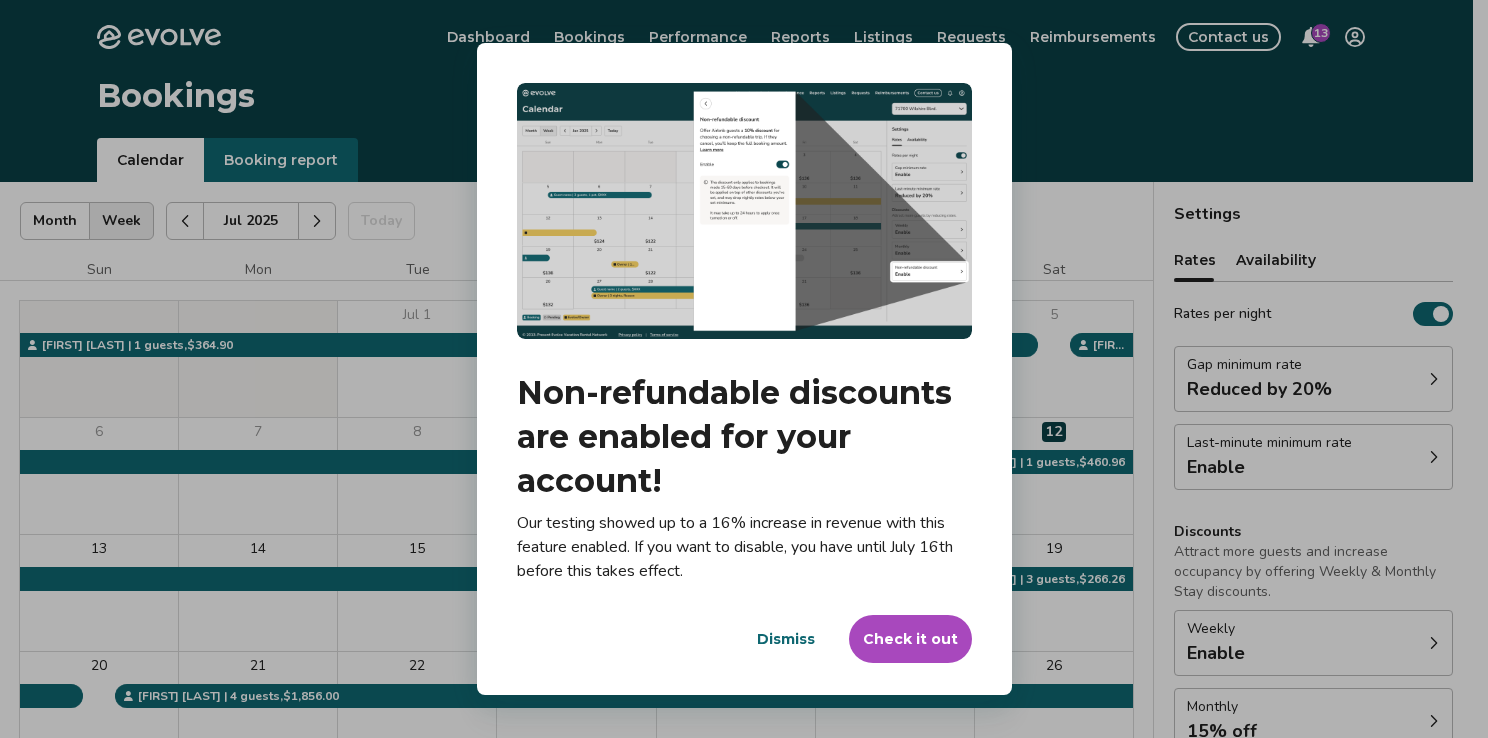 click on "Check it out" at bounding box center (910, 639) 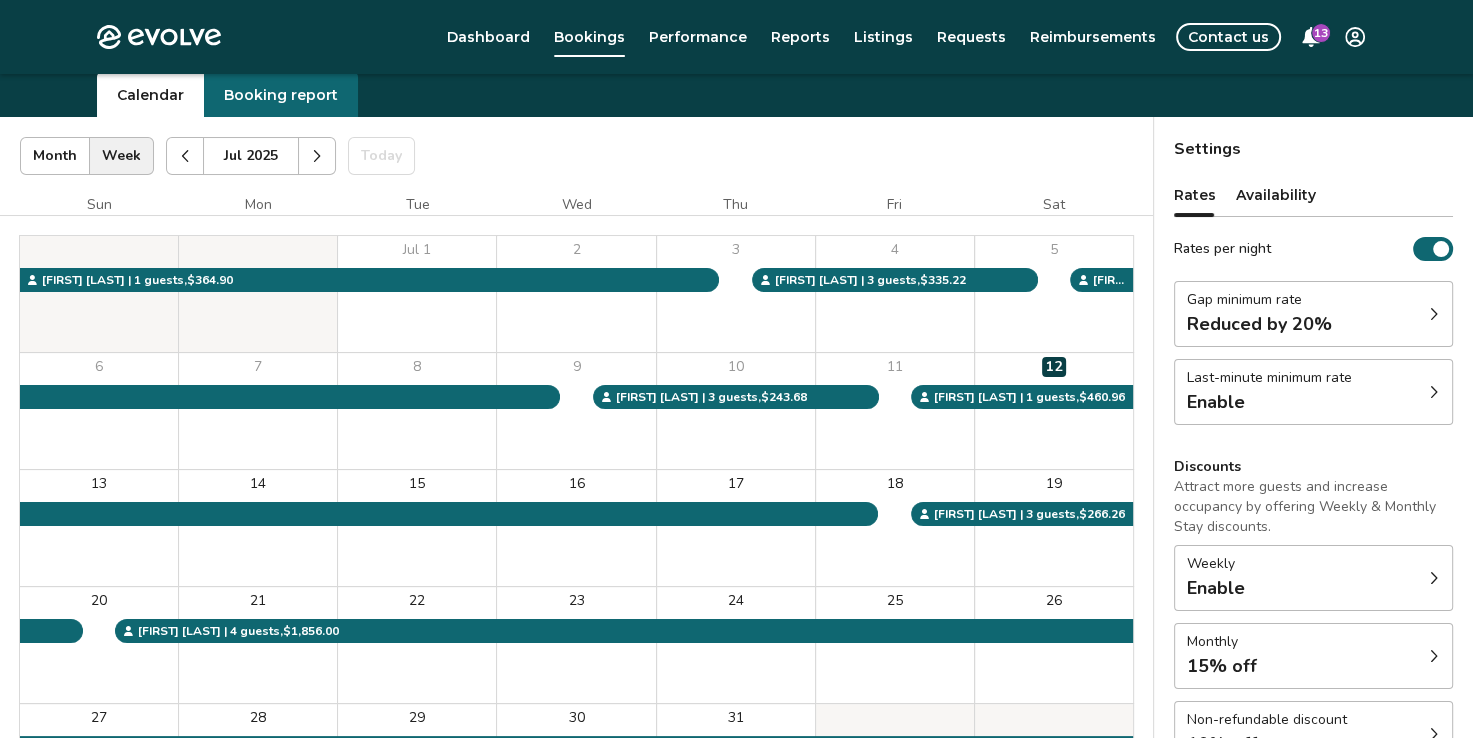 scroll, scrollTop: 100, scrollLeft: 0, axis: vertical 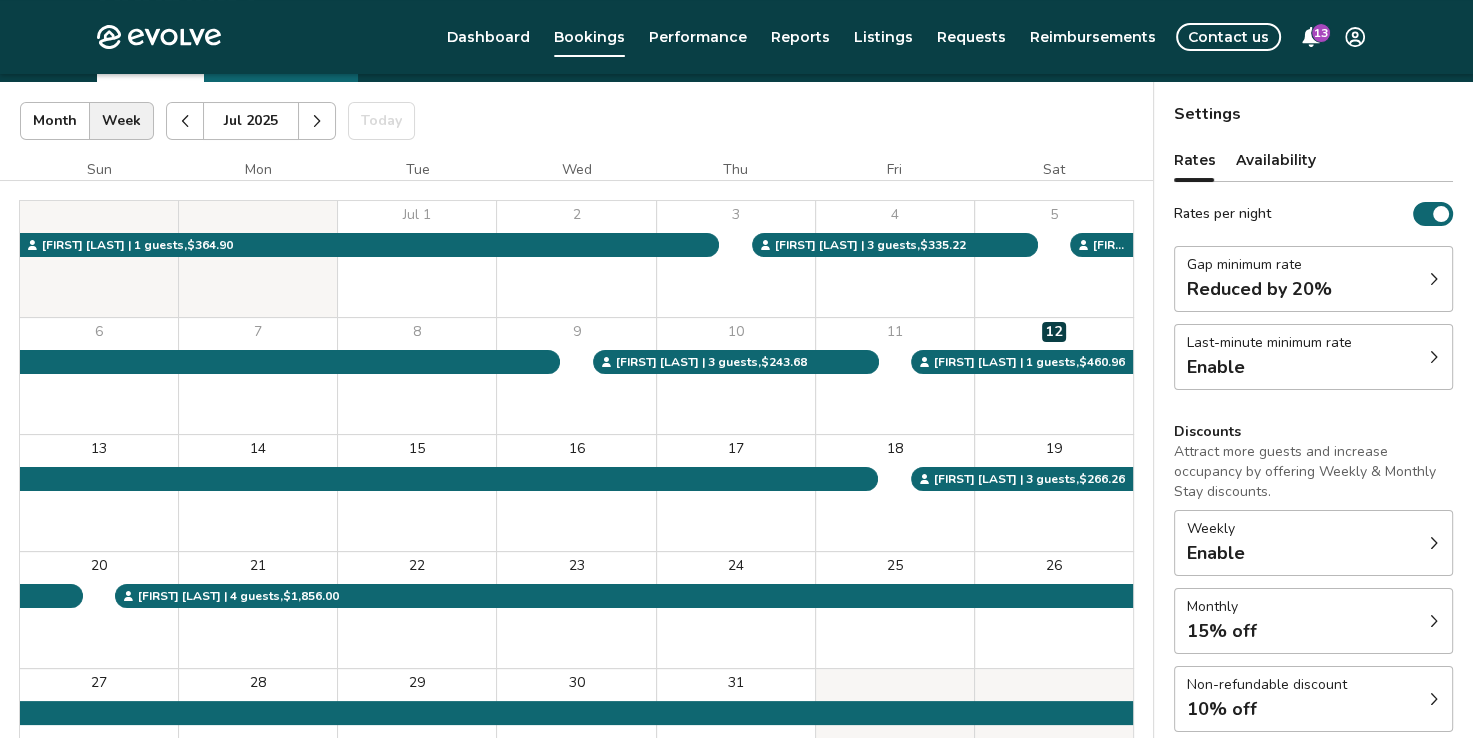 click at bounding box center (1434, 279) 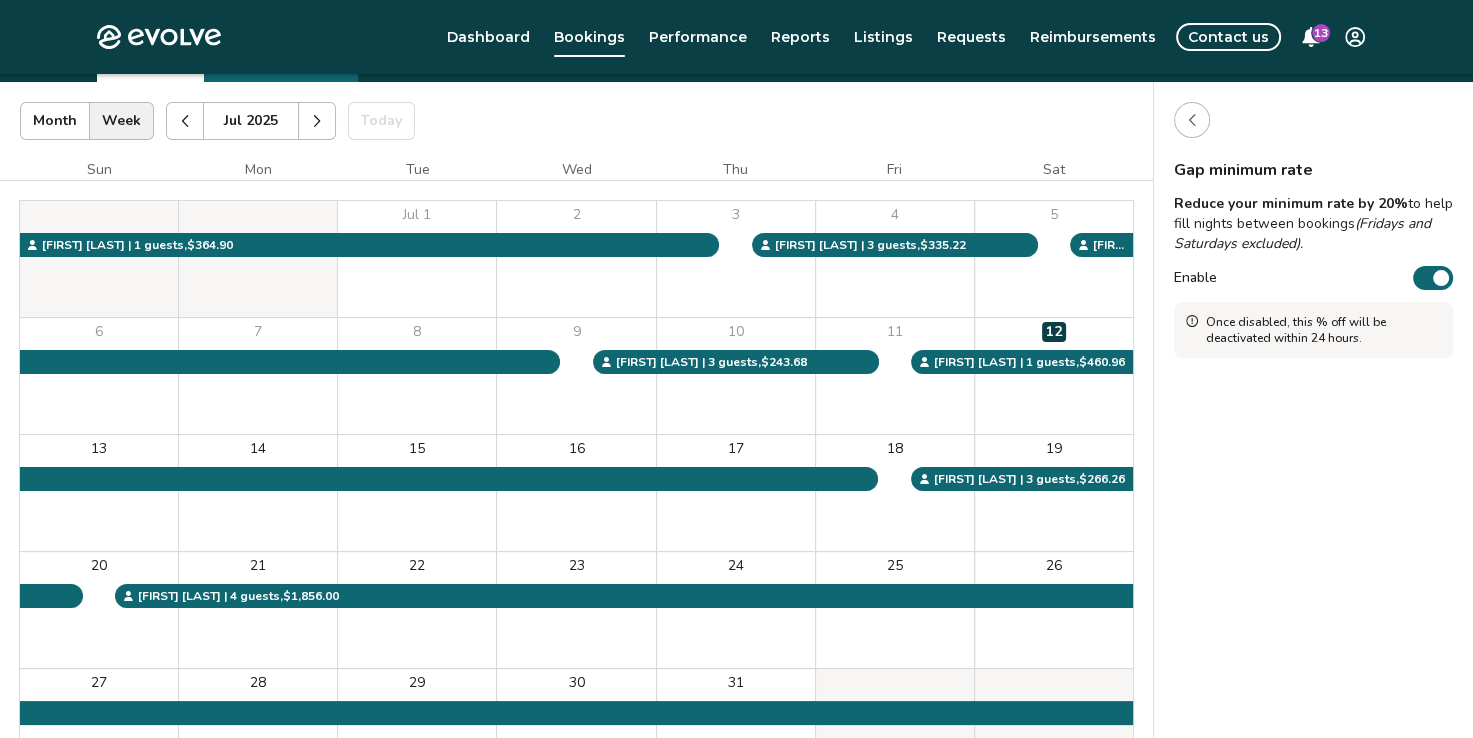 click 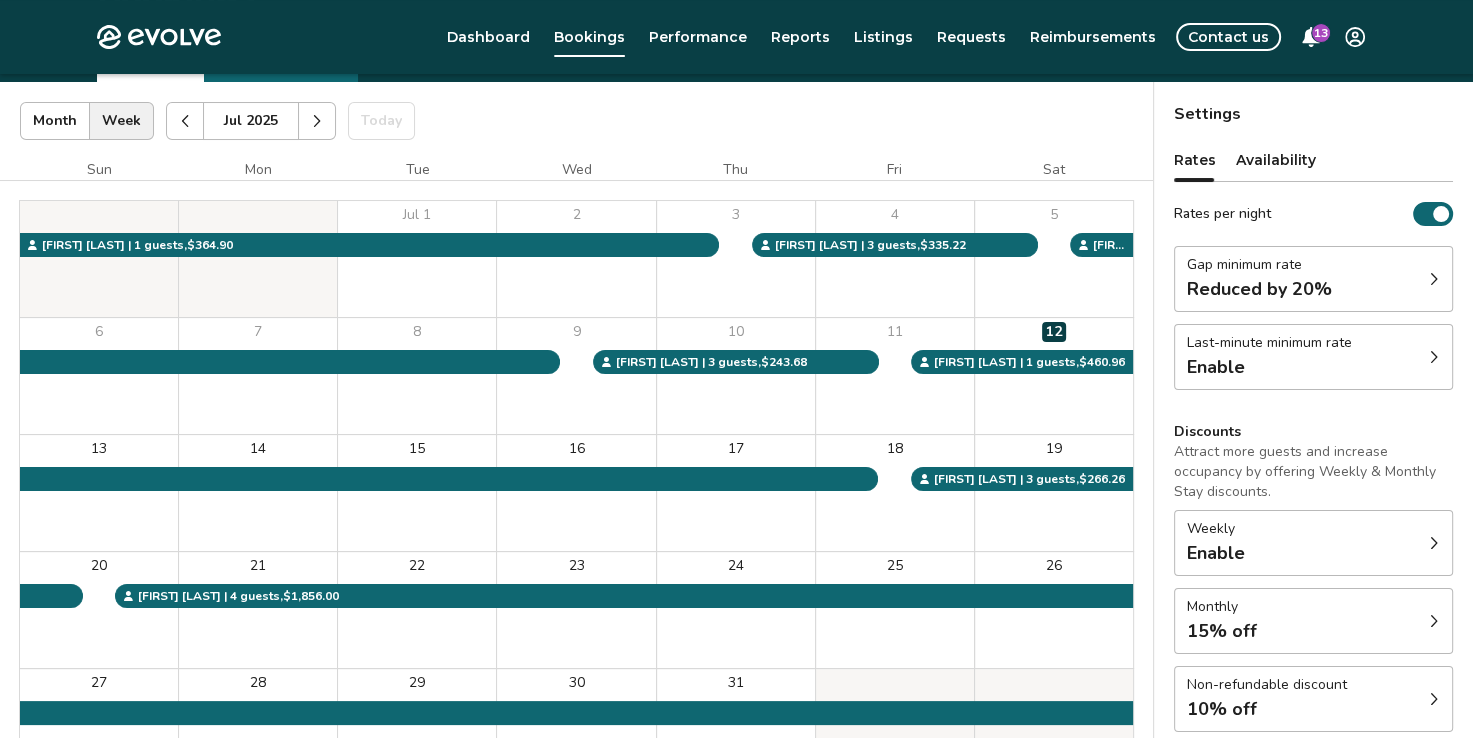 click 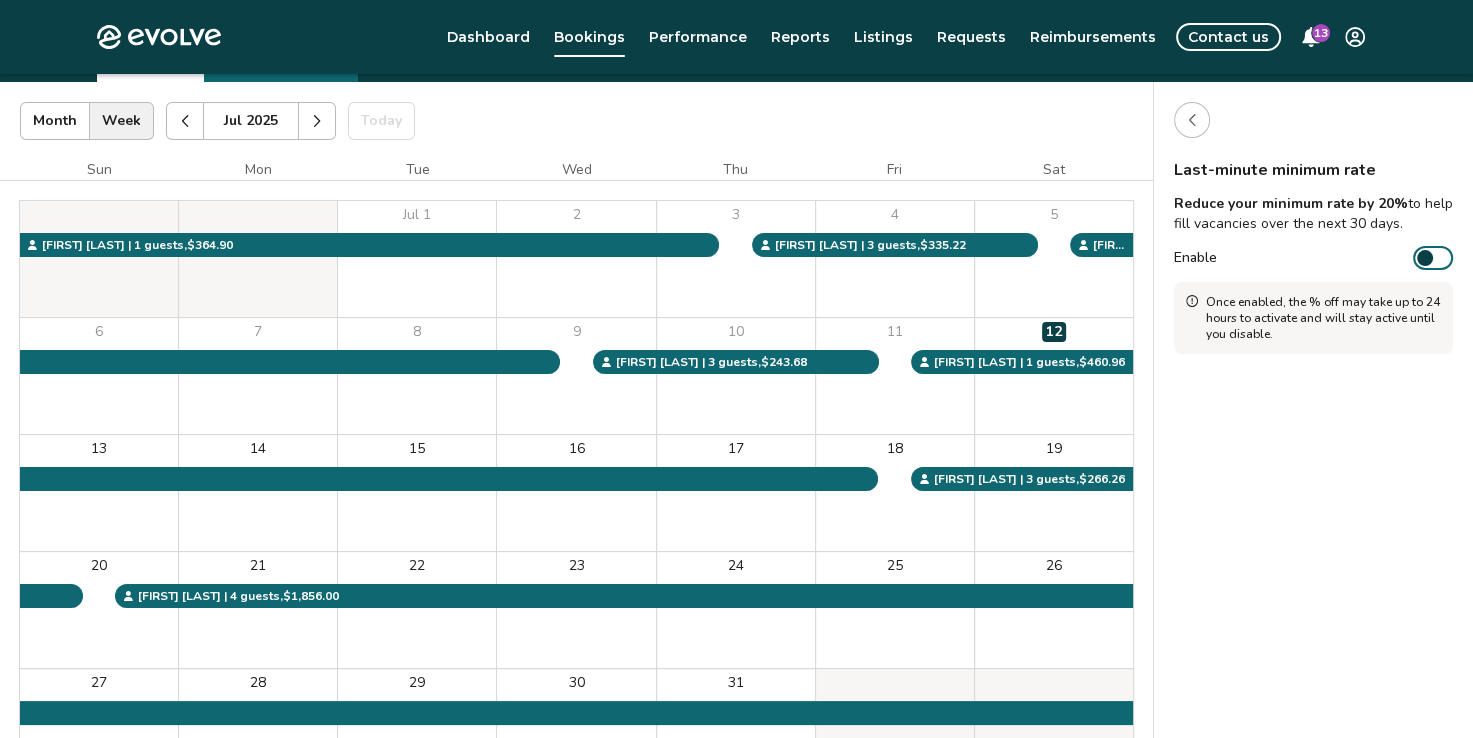 click at bounding box center [1192, 120] 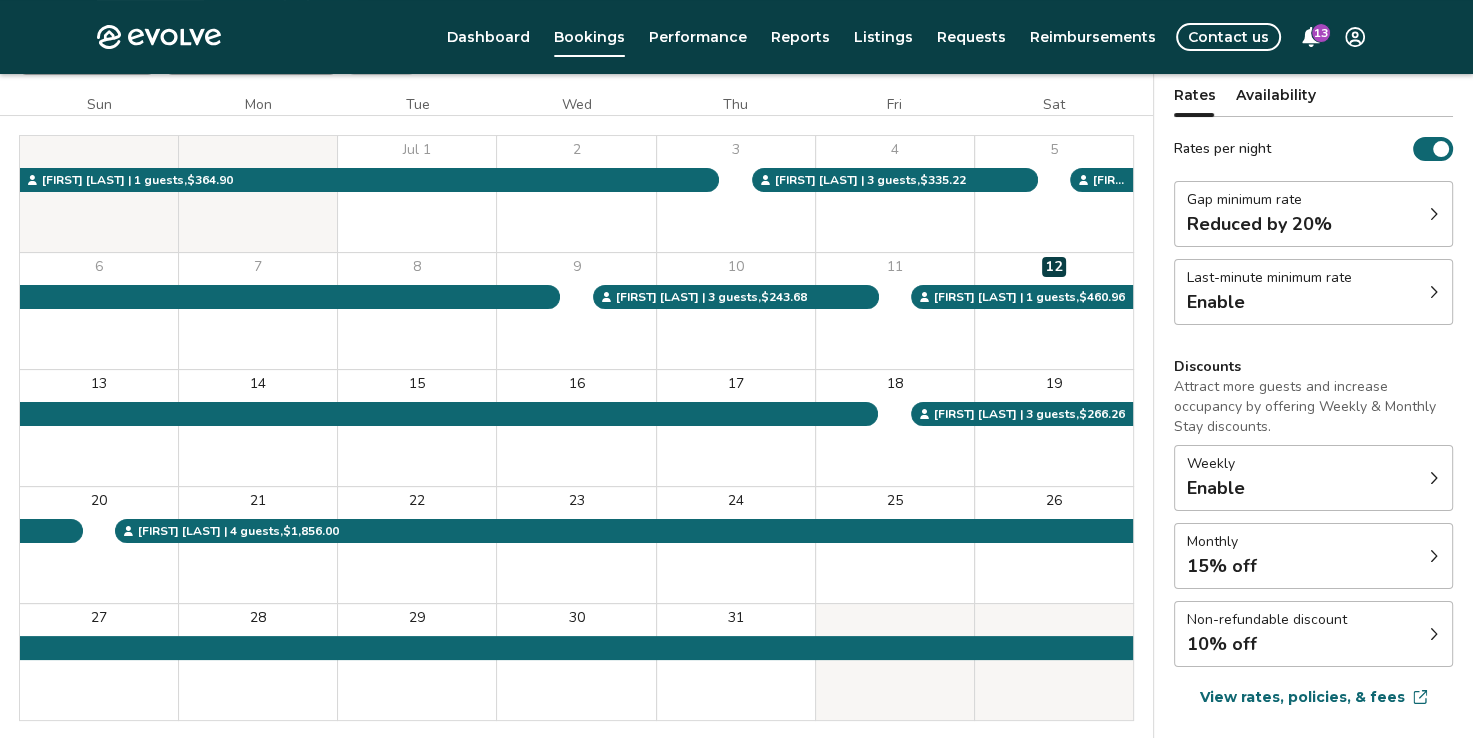 scroll, scrollTop: 200, scrollLeft: 0, axis: vertical 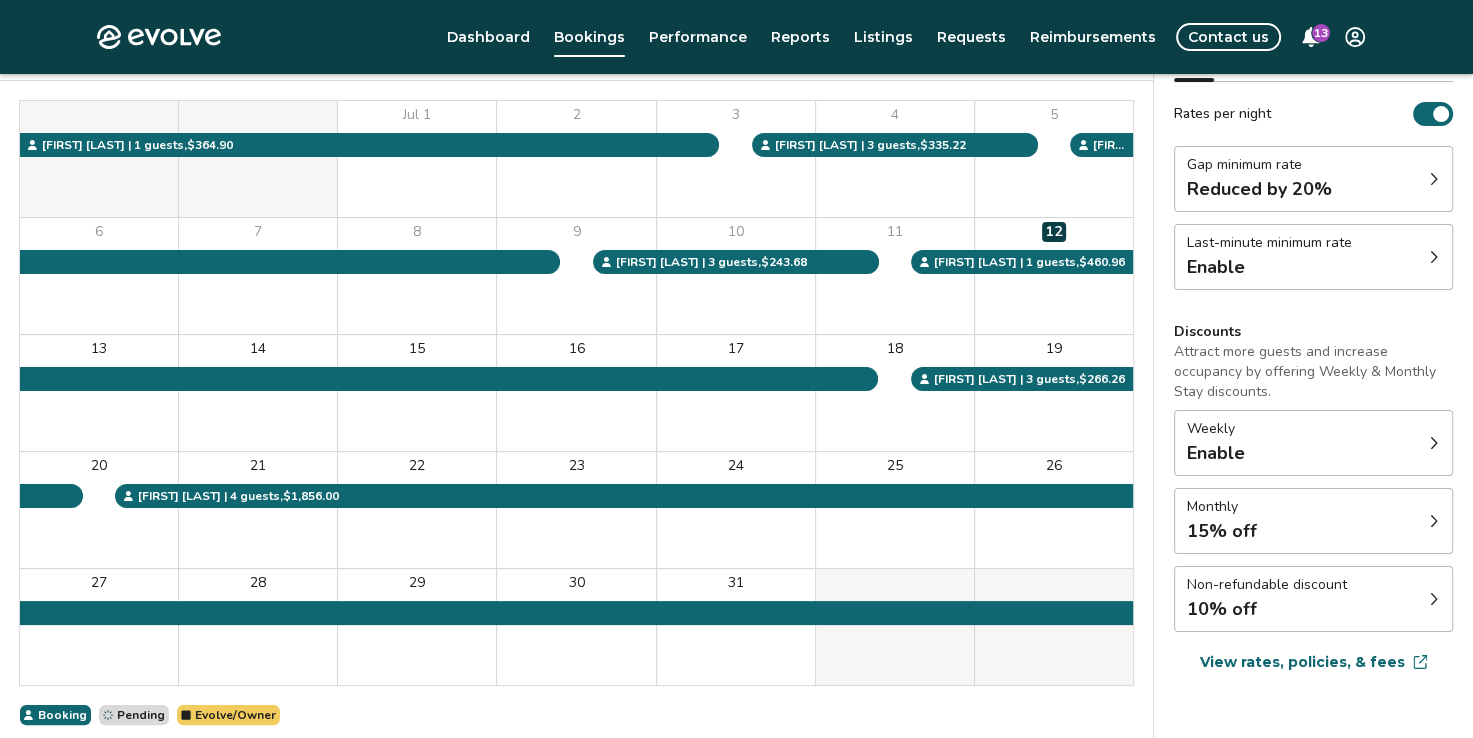 click 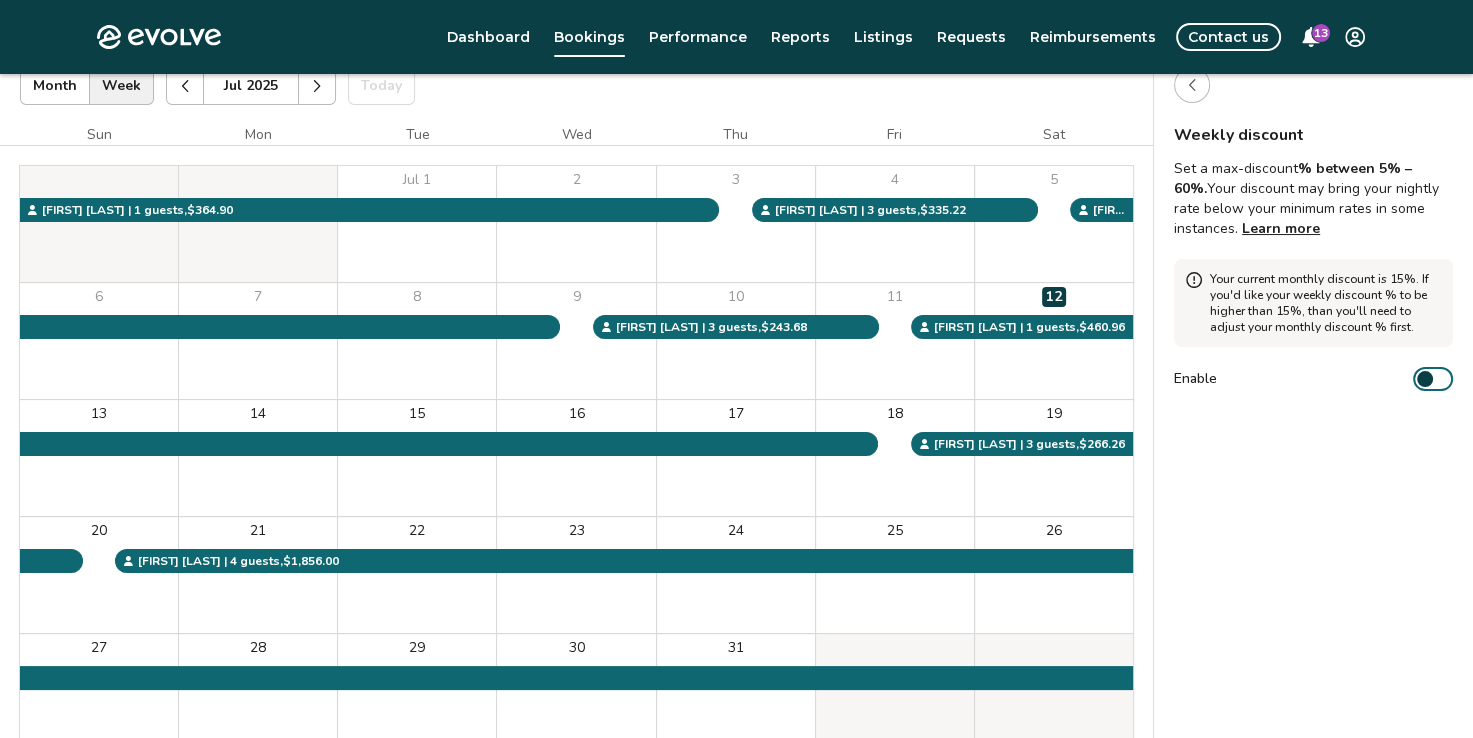 scroll, scrollTop: 100, scrollLeft: 0, axis: vertical 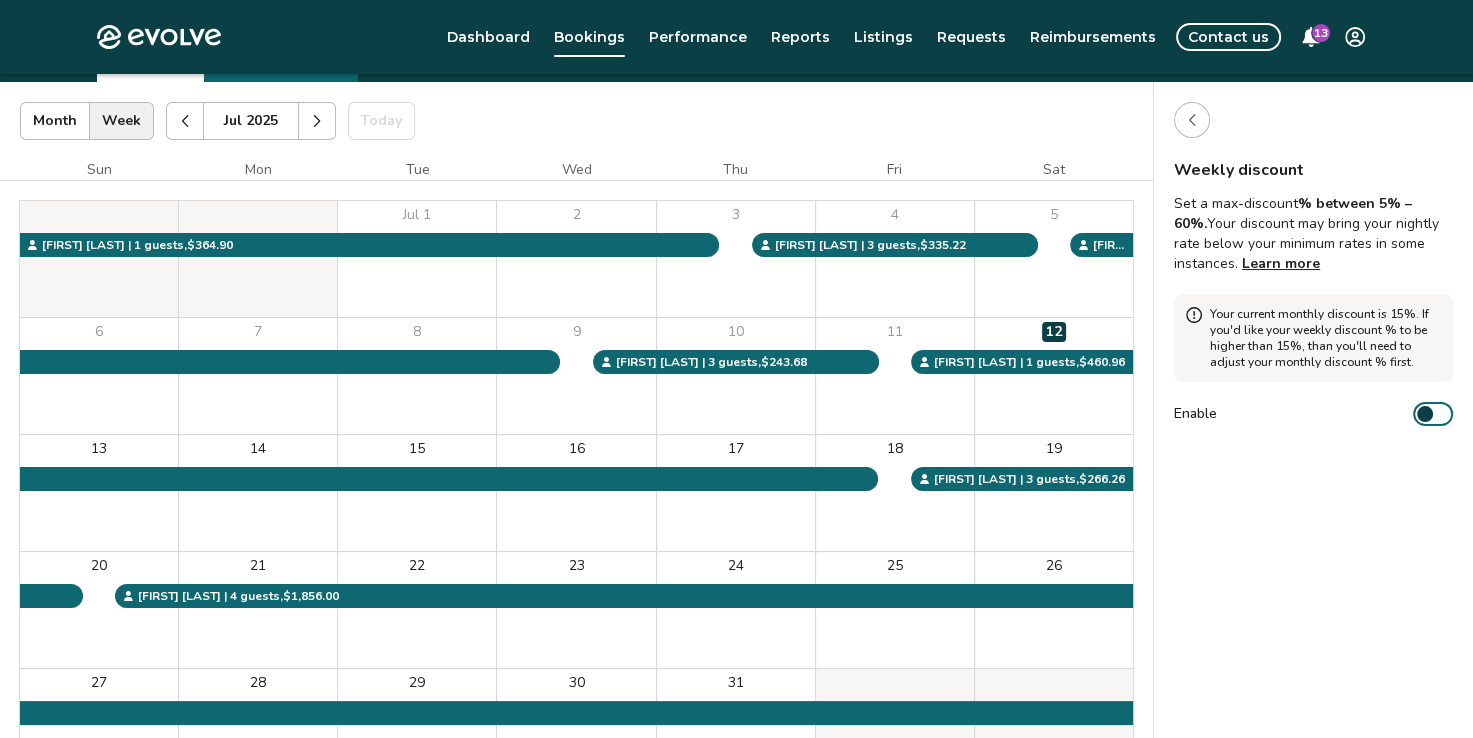 click at bounding box center [1192, 120] 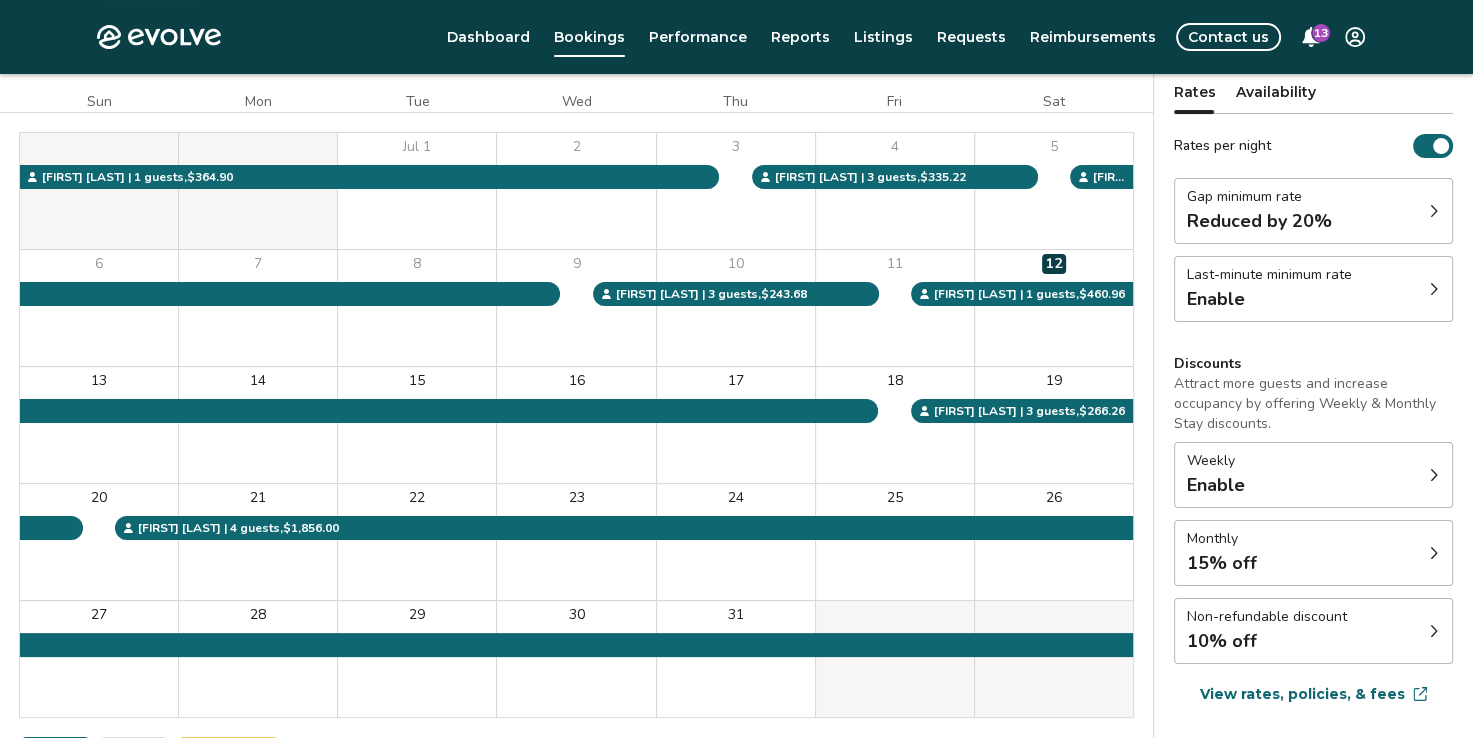 scroll, scrollTop: 200, scrollLeft: 0, axis: vertical 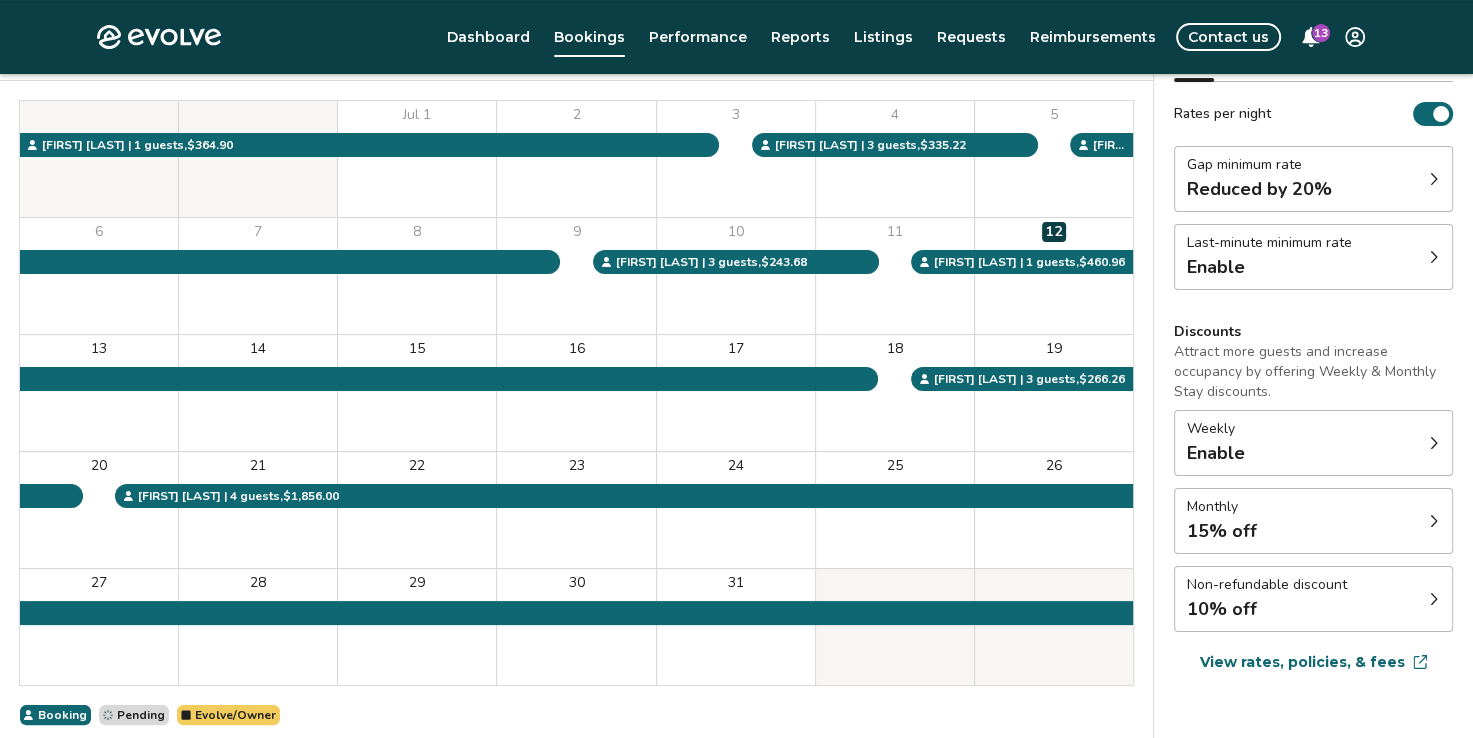 click 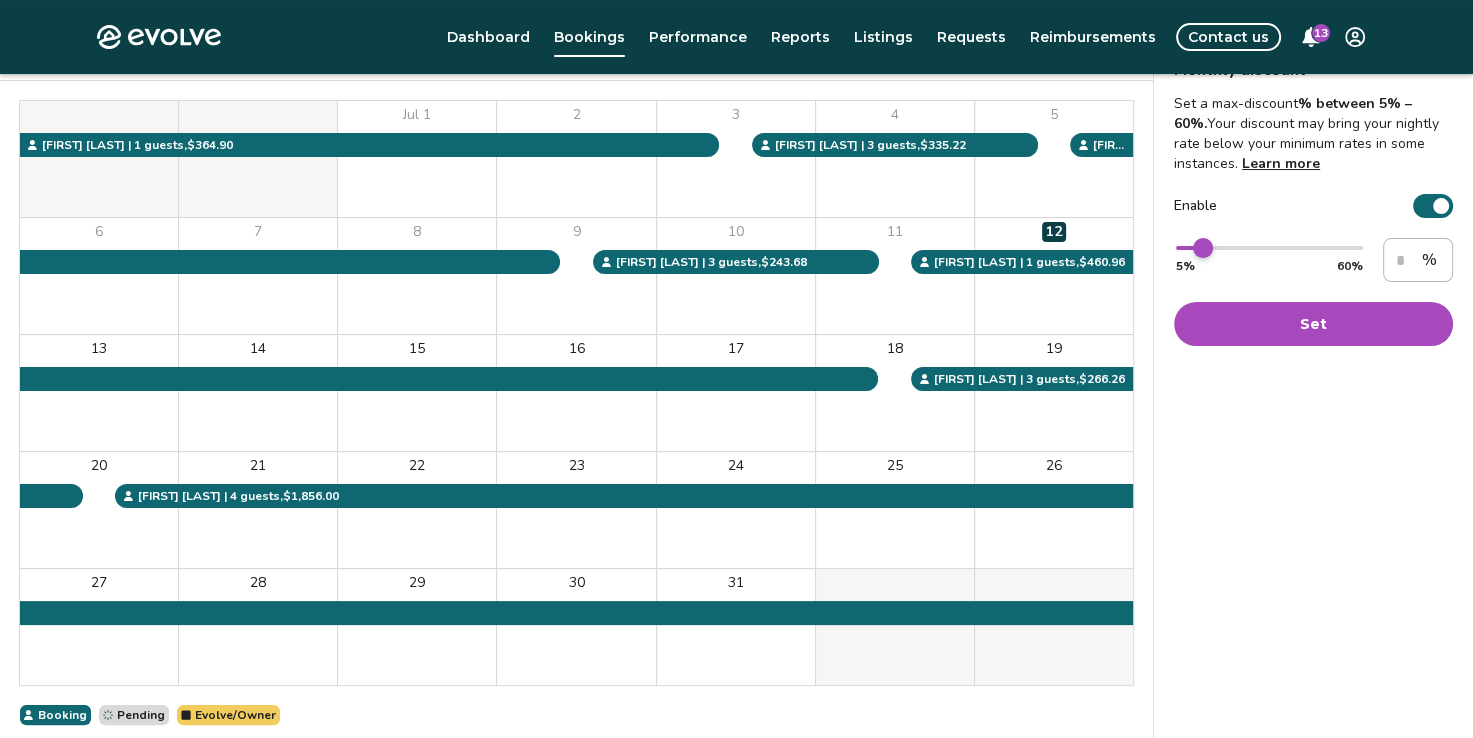 type on "**" 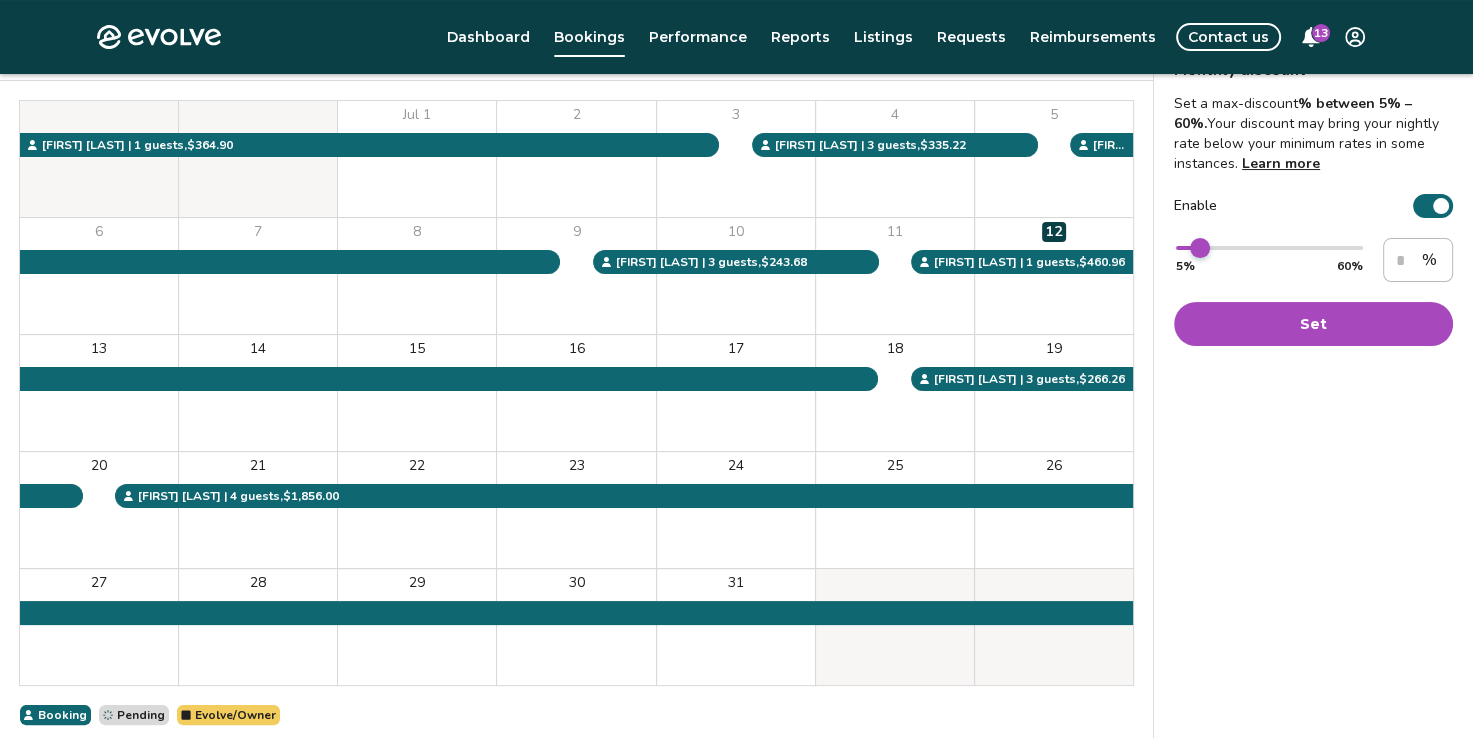 click at bounding box center (1200, 248) 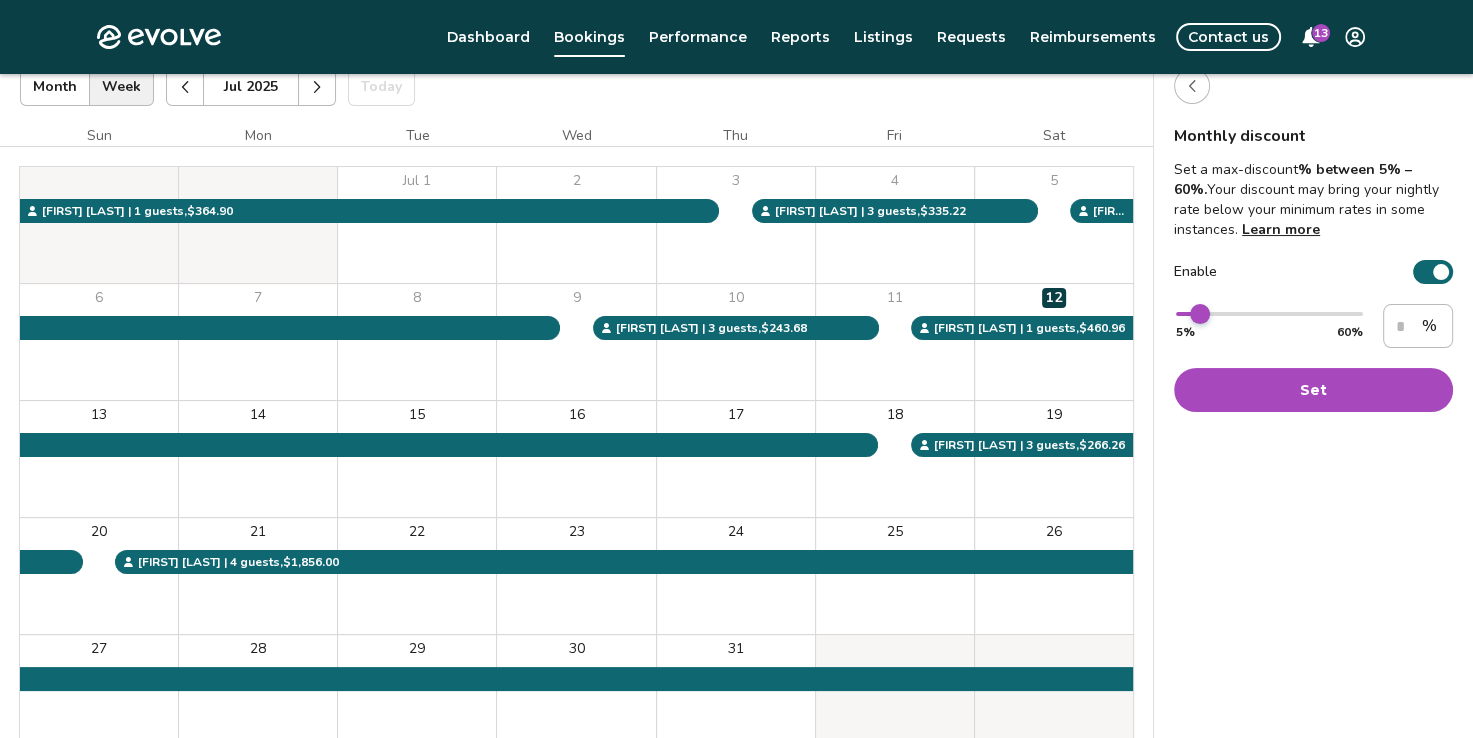 scroll, scrollTop: 100, scrollLeft: 0, axis: vertical 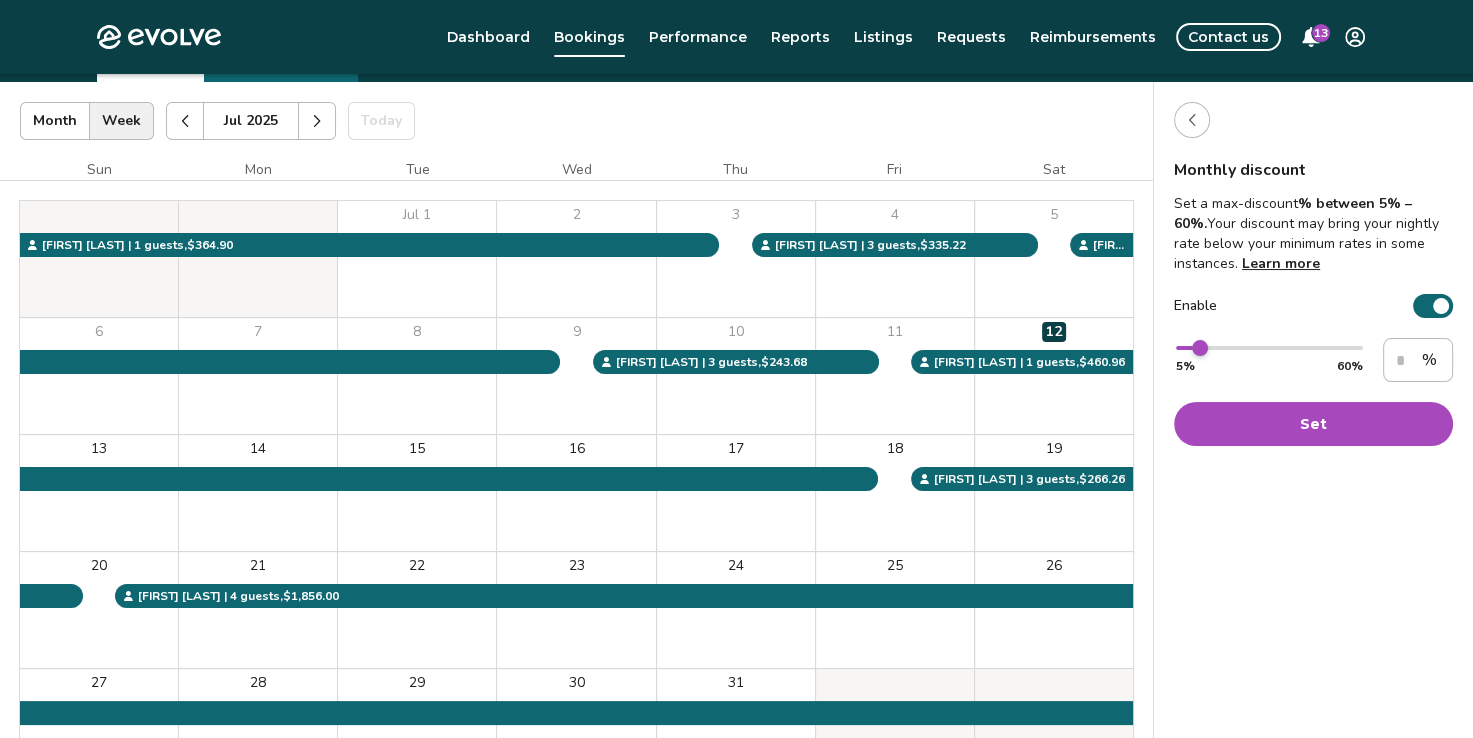 click on "Set" at bounding box center (1313, 424) 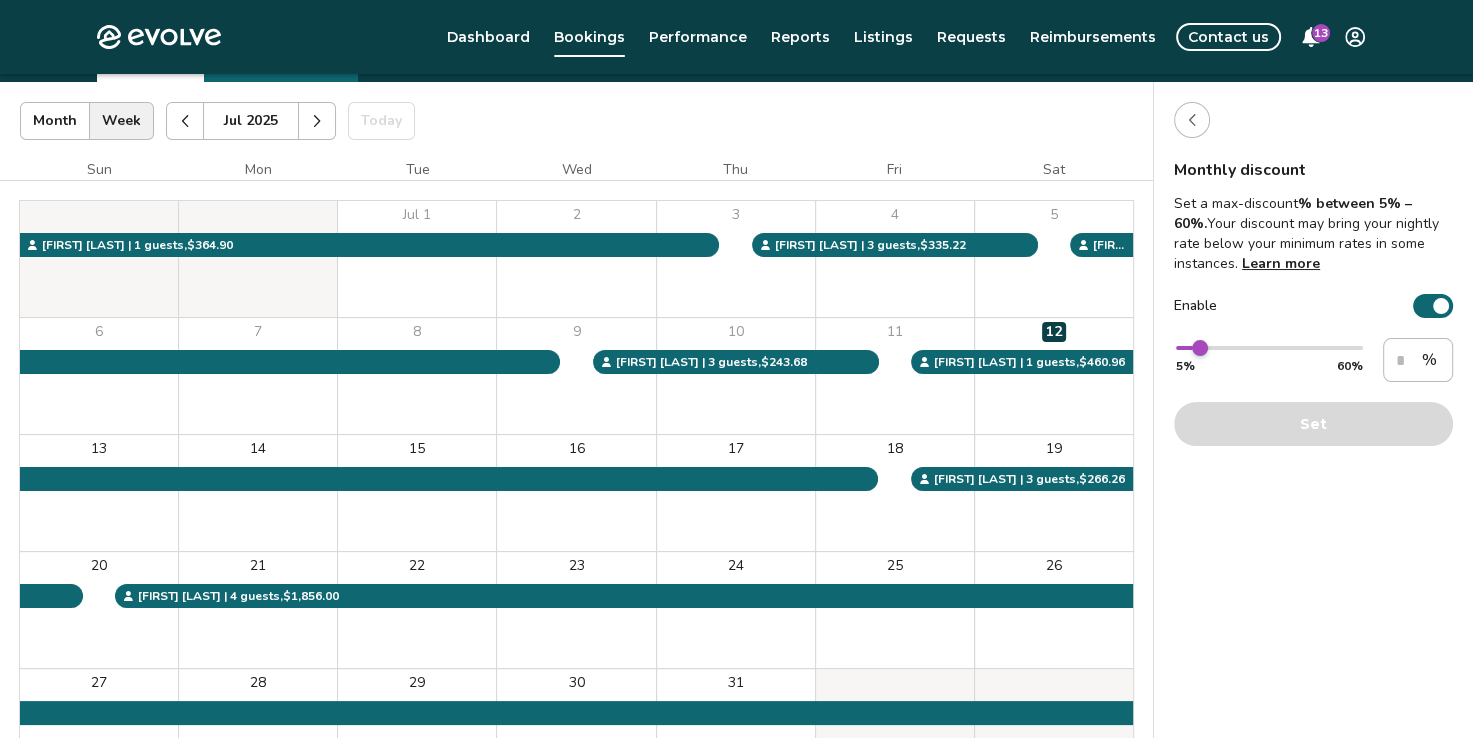 click at bounding box center [1192, 120] 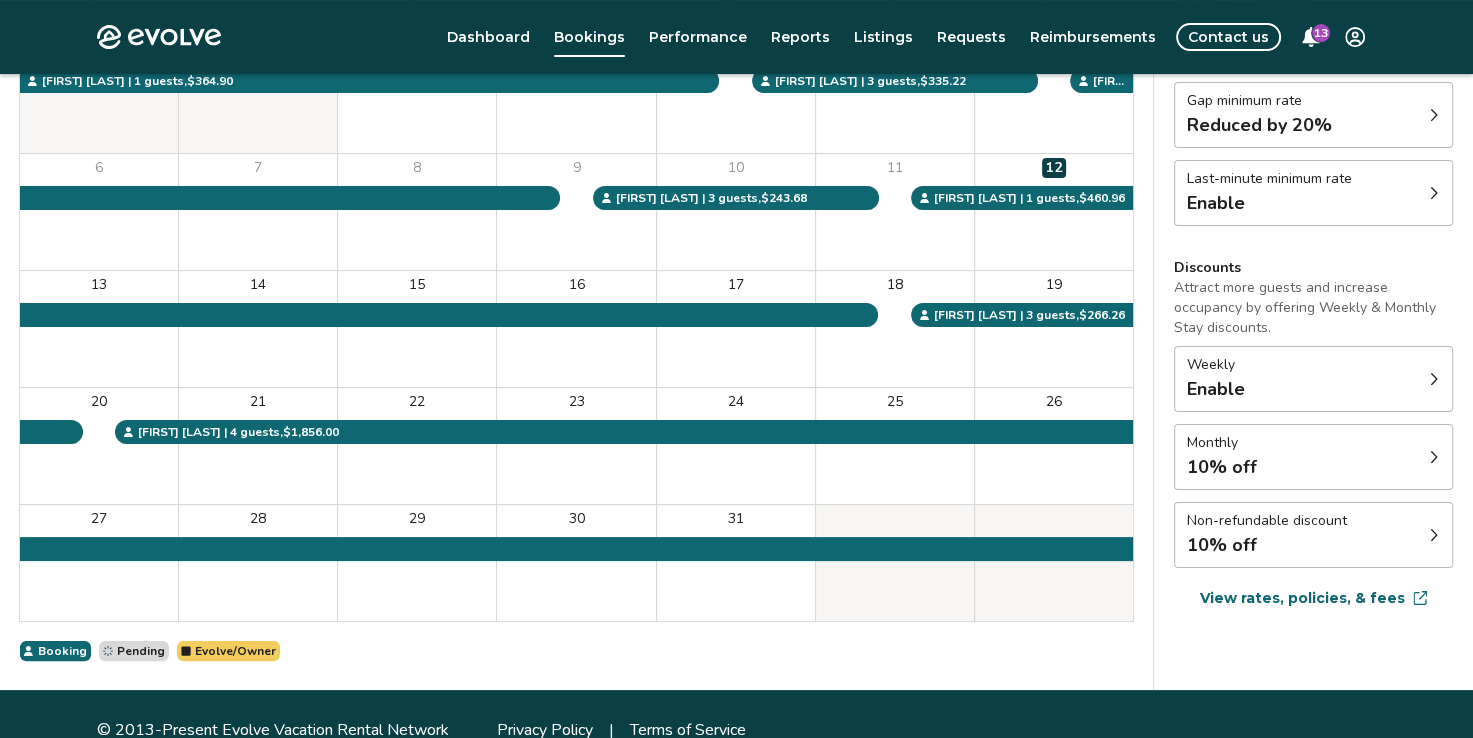 scroll, scrollTop: 296, scrollLeft: 0, axis: vertical 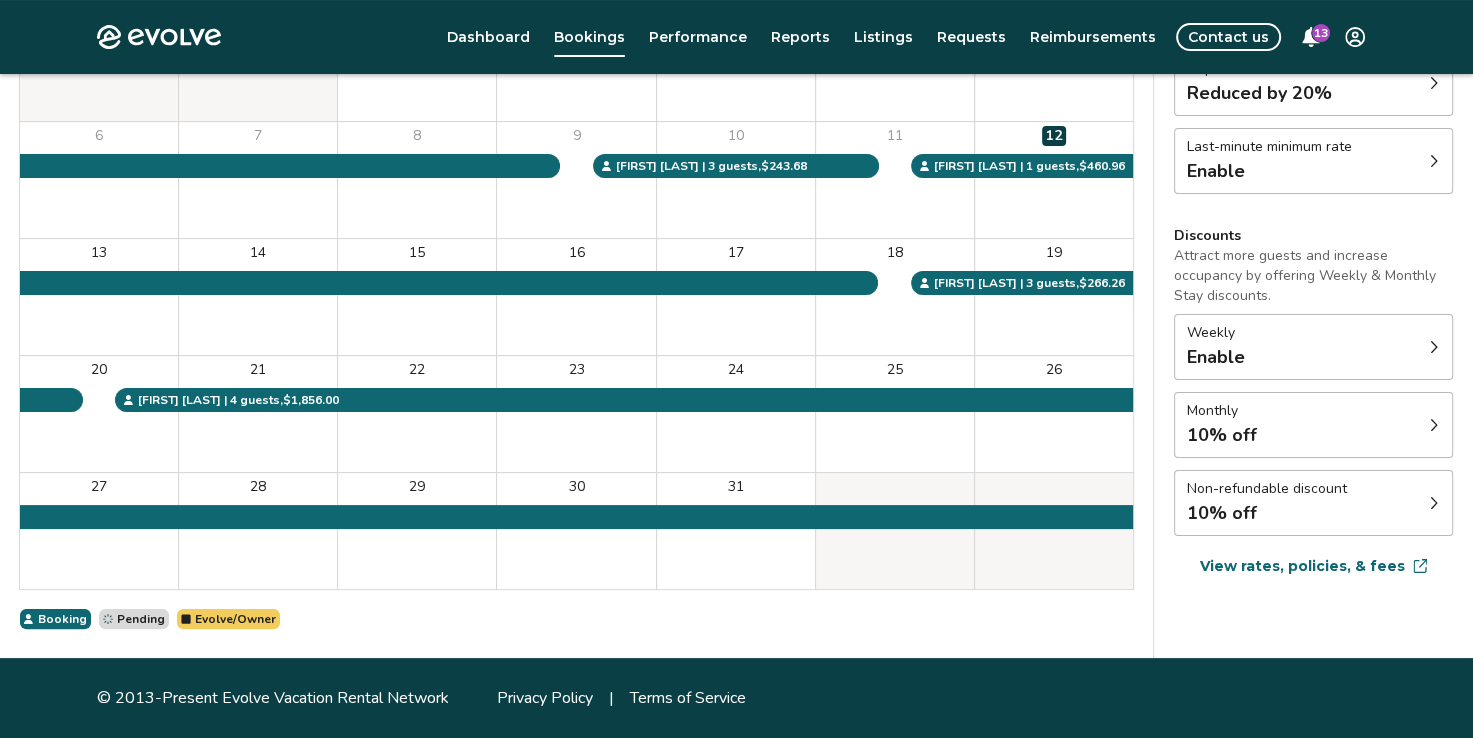 click 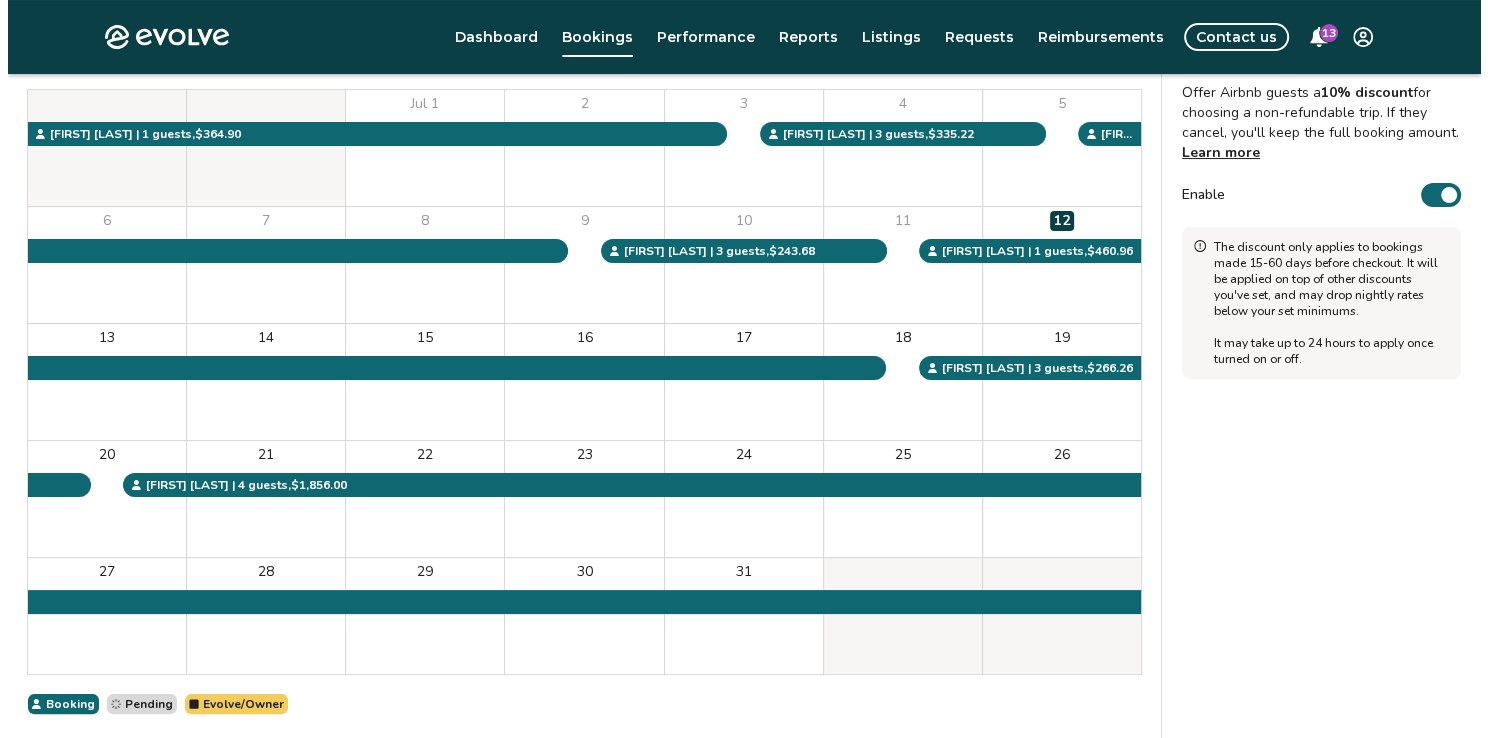 scroll, scrollTop: 96, scrollLeft: 0, axis: vertical 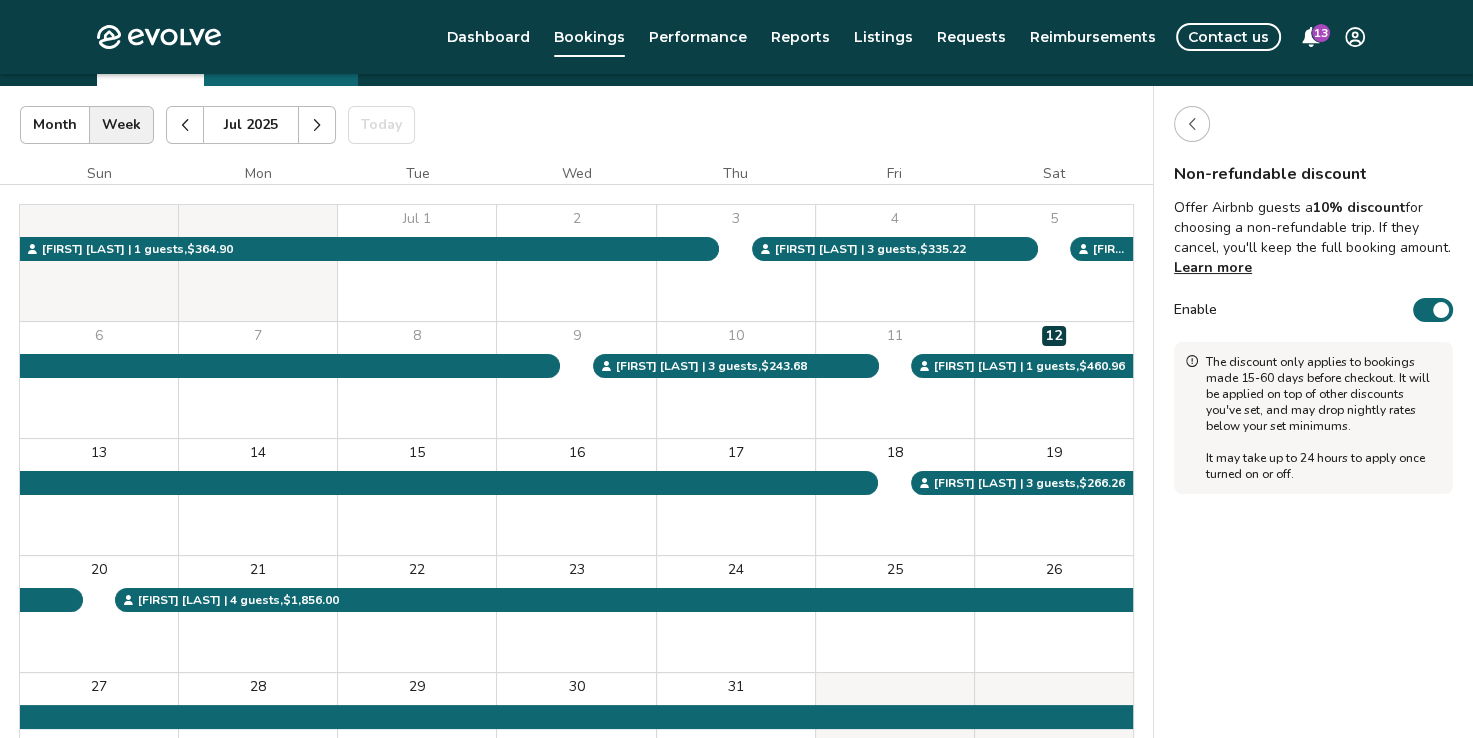 click at bounding box center [1192, 124] 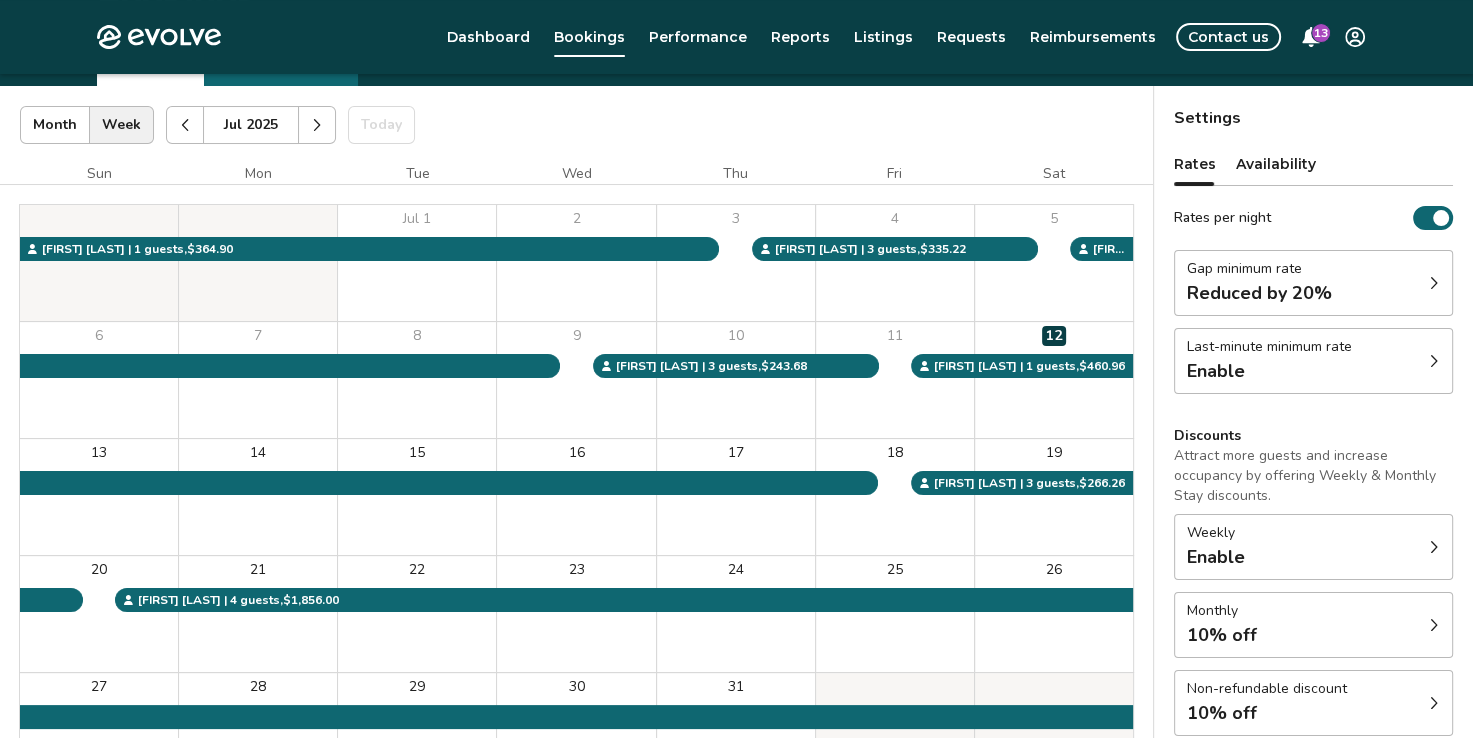 click on "Availability" at bounding box center (1276, 164) 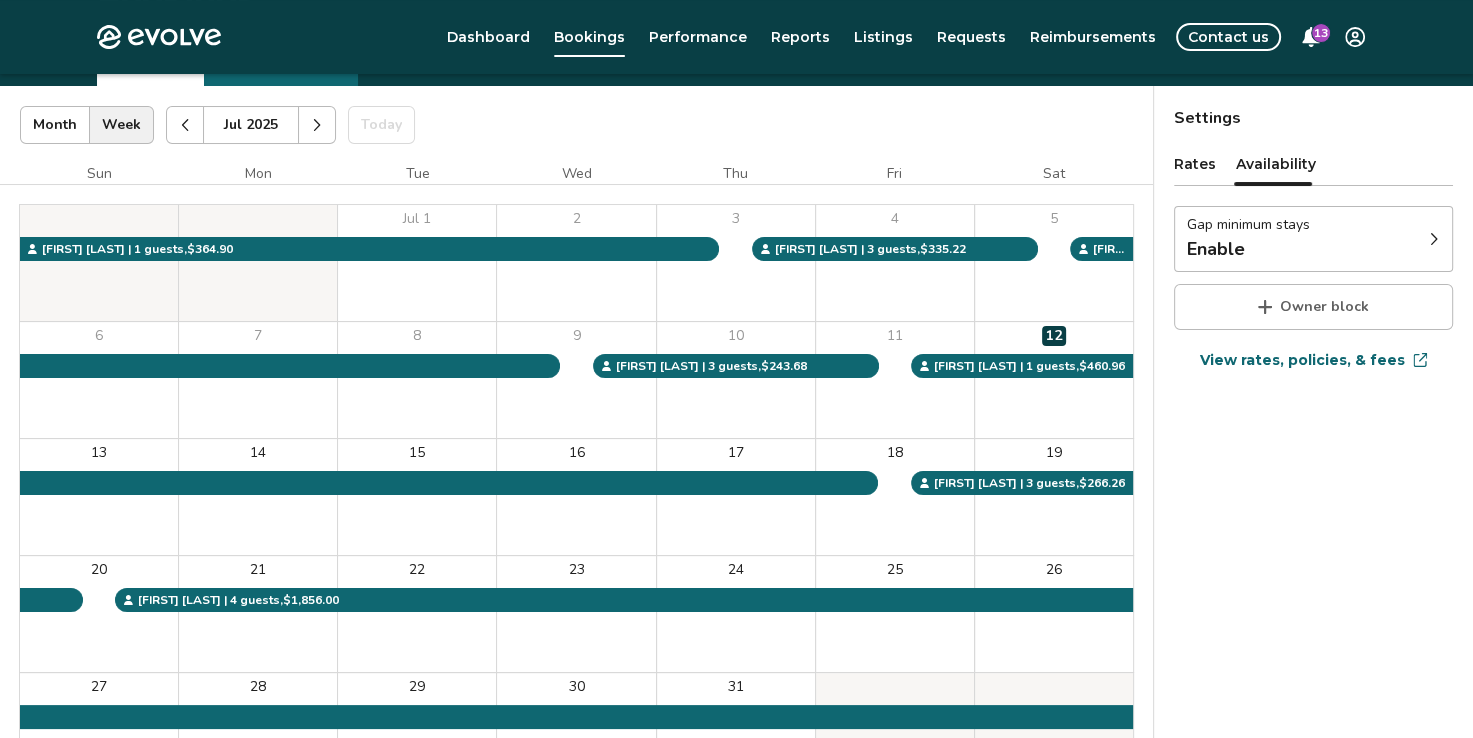 click 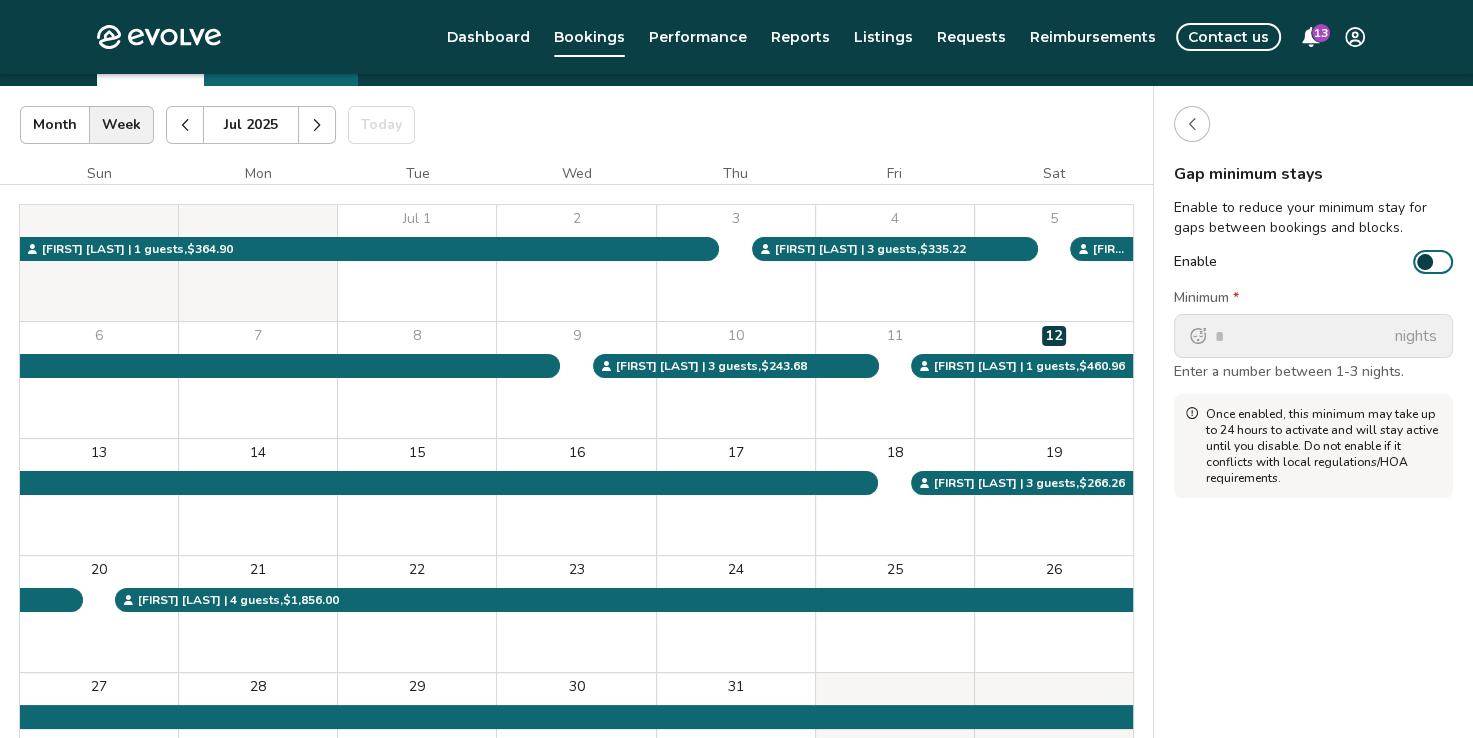 click 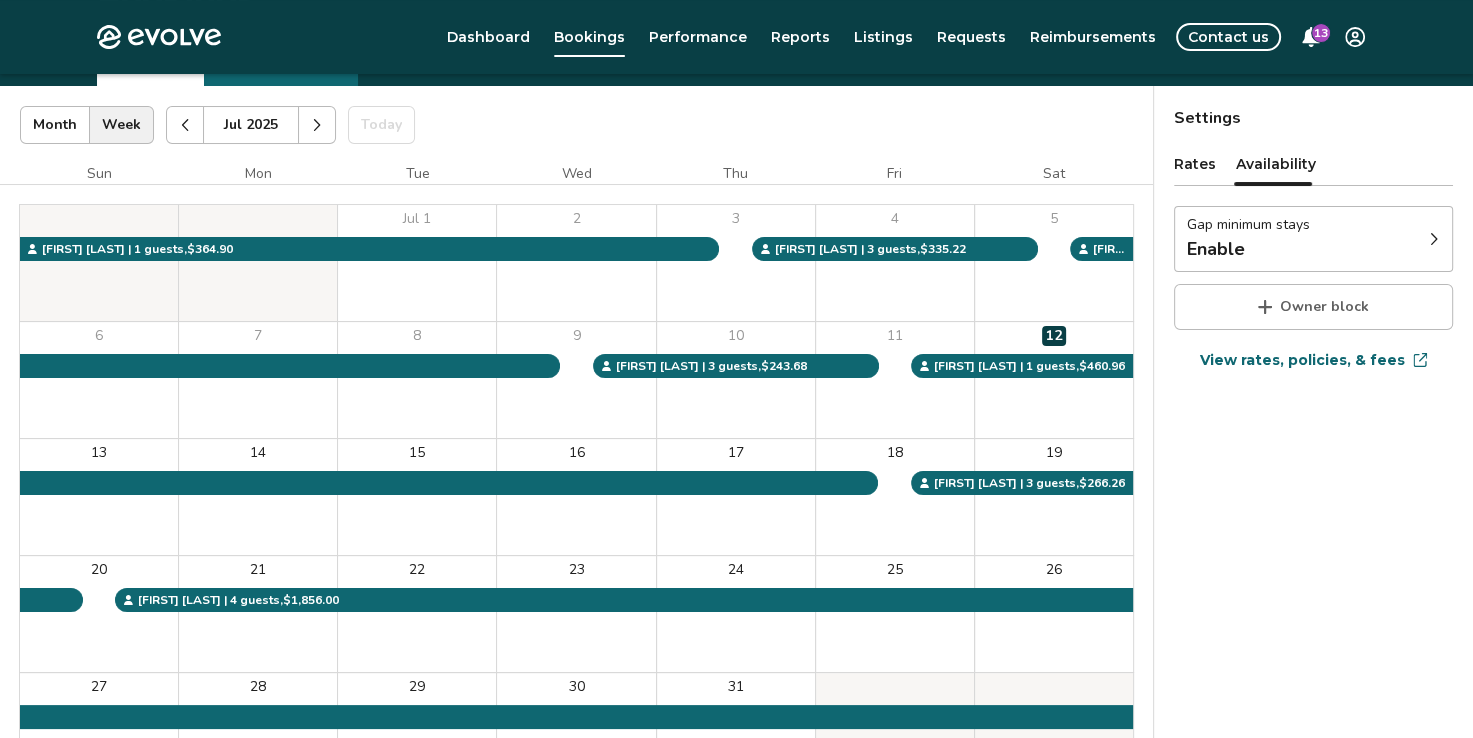 click on "View rates, policies, & fees" at bounding box center (1302, 360) 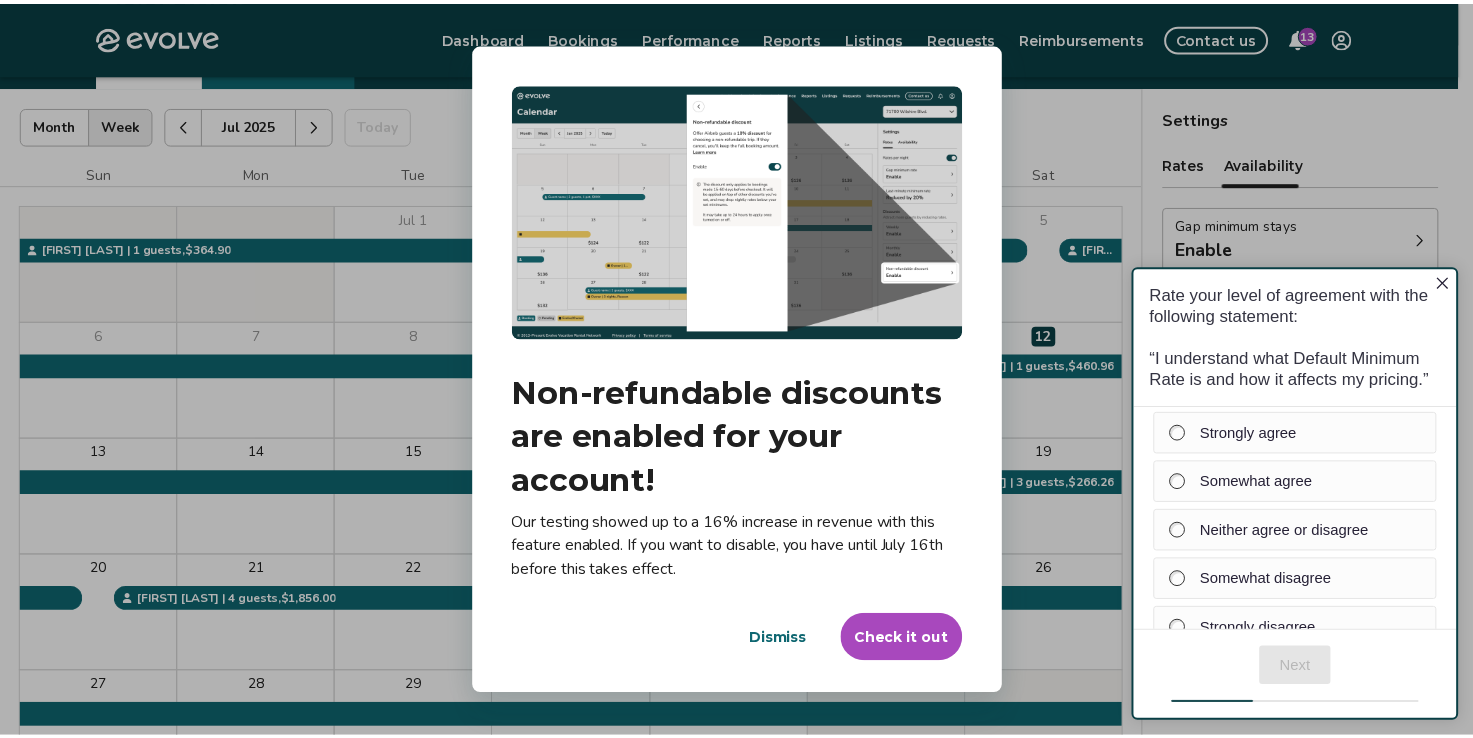 scroll, scrollTop: 0, scrollLeft: 0, axis: both 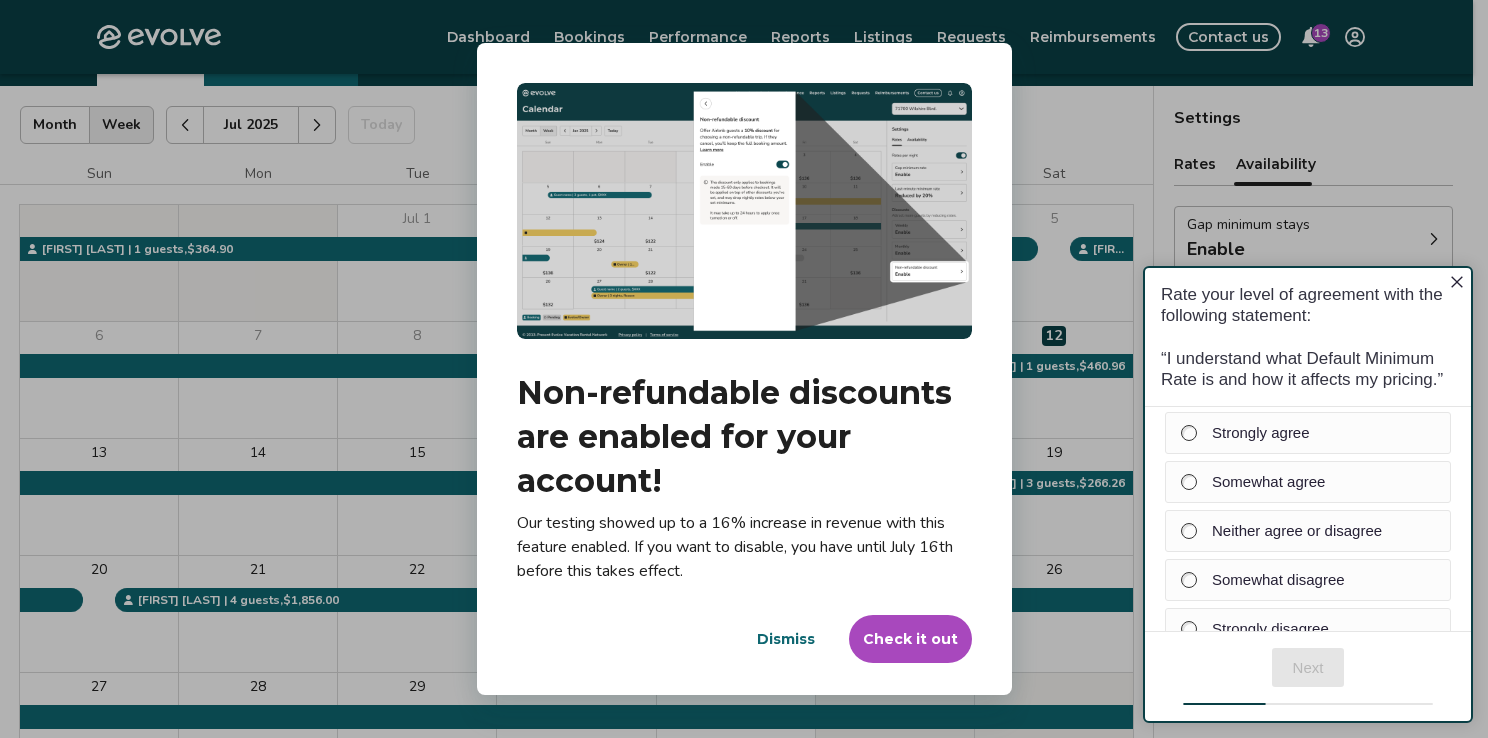 click on "Dialog Non-refundable discounts are enabled for your account! Our testing showed up to a 16% increase in revenue with this feature enabled. If you want to disable, you have until July 16th before this takes effect. Dismiss Check it out" at bounding box center [744, 369] 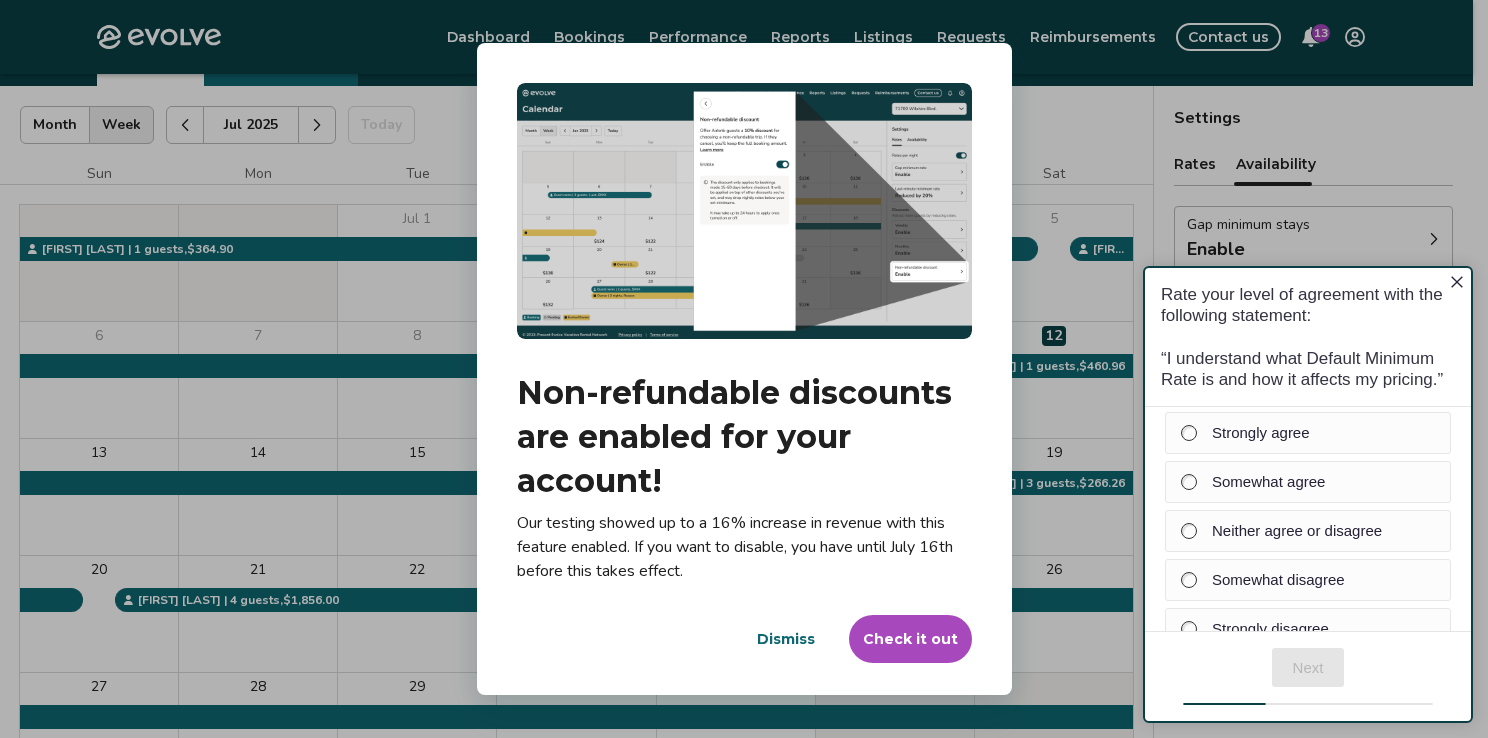 click on "Dialog Non-refundable discounts are enabled for your account! Our testing showed up to a 16% increase in revenue with this feature enabled. If you want to disable, you have until July 16th before this takes effect. Dismiss Check it out" at bounding box center (744, 369) 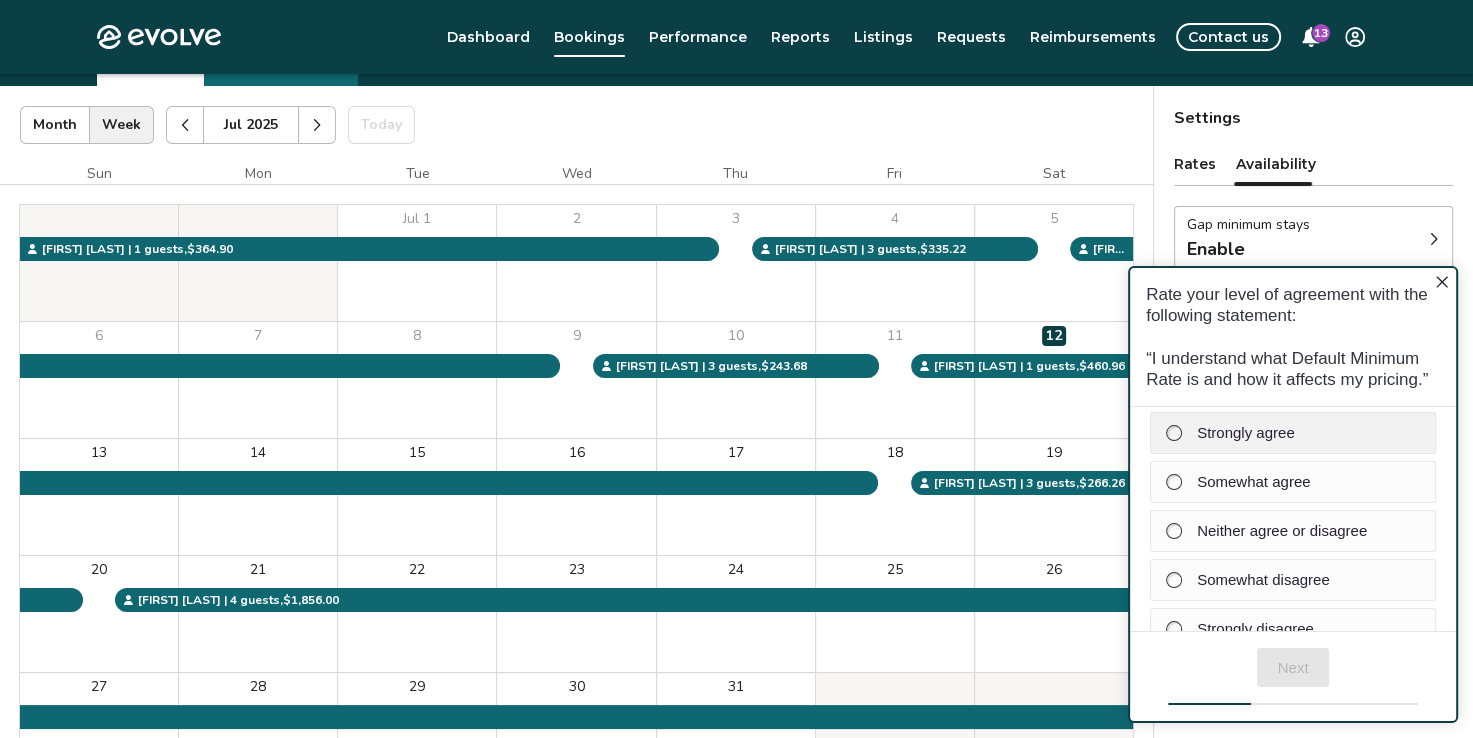 click at bounding box center (1174, 432) 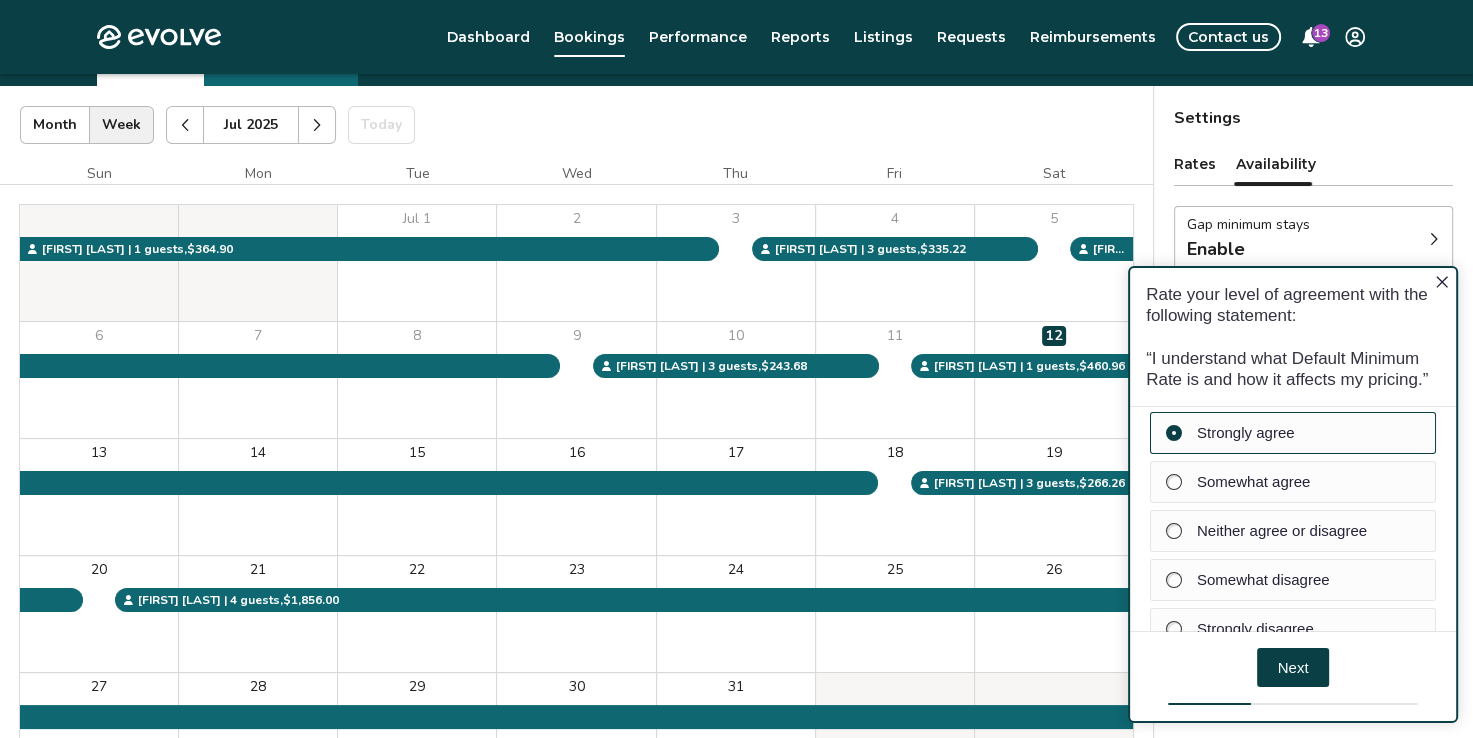 click on "Next" at bounding box center (1293, 666) 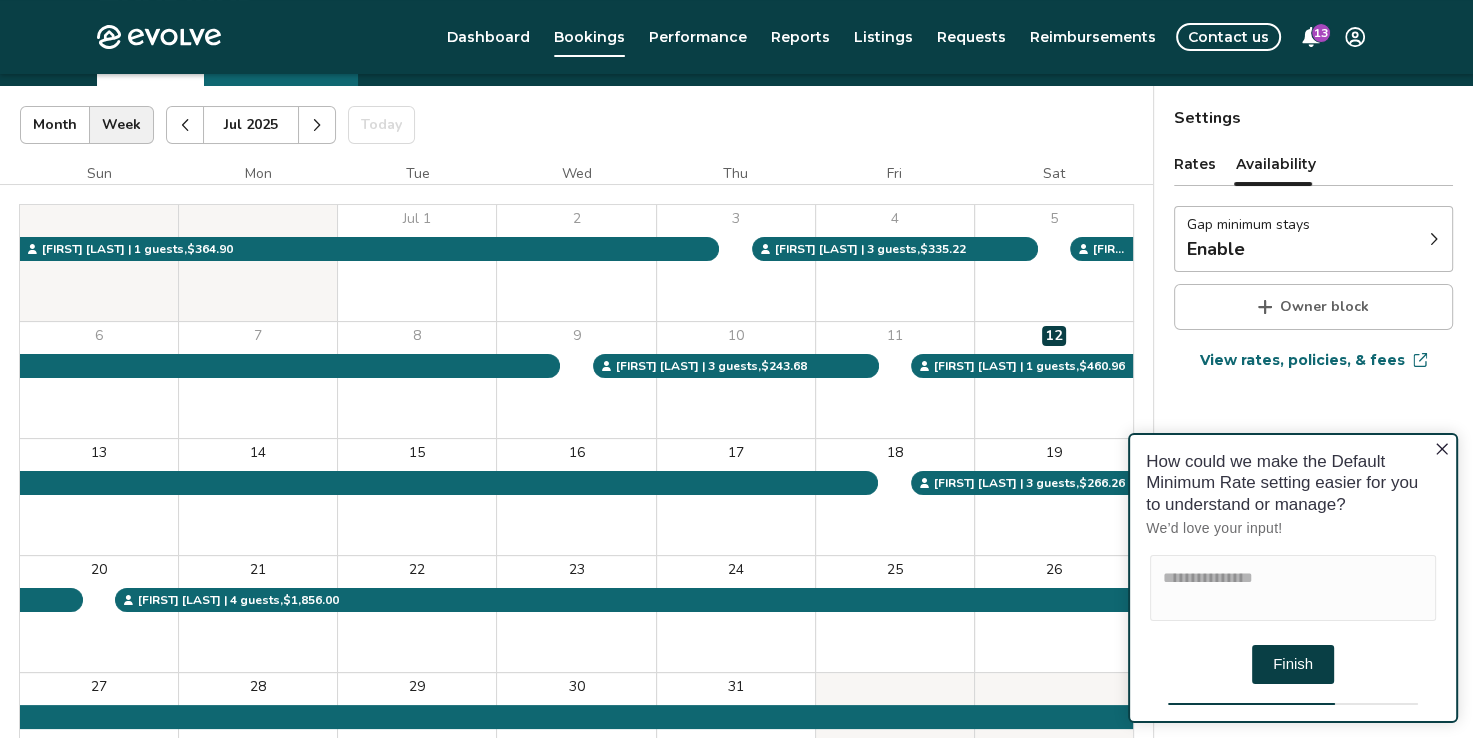 click on "Finish" at bounding box center (1293, 663) 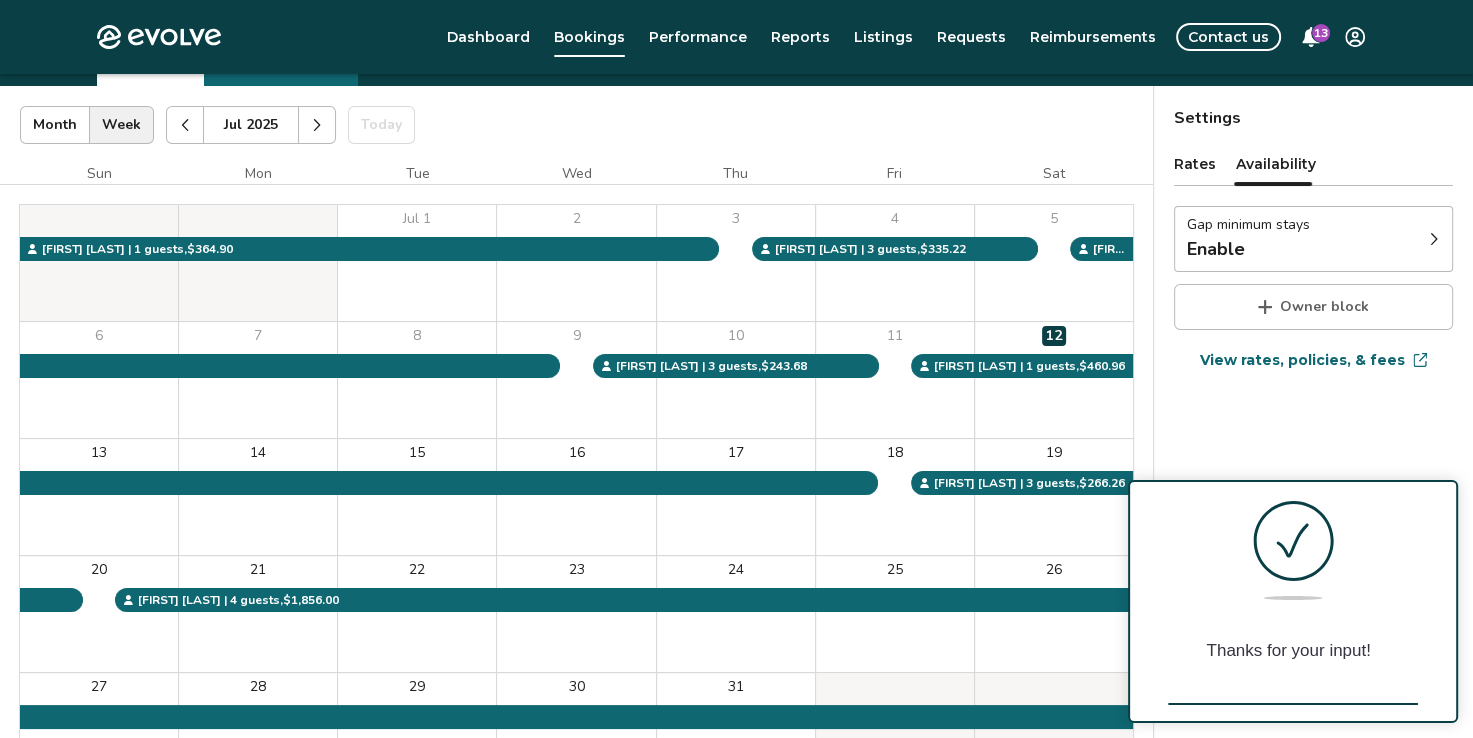 click on "Settings Rates Availability Gap minimum stays Enable Owner block View rates, policies, & fees Gap minimum stays Enable to reduce your minimum stay for gaps between bookings and blocks. Enable Minimum   * * nights Enter a number between 1-3 nights. Once enabled, this minimum may take up to 24 hours to activate and will stay active until you disable. Do not enable if it conflicts with local regulations/HOA requirements." at bounding box center (1313, 472) 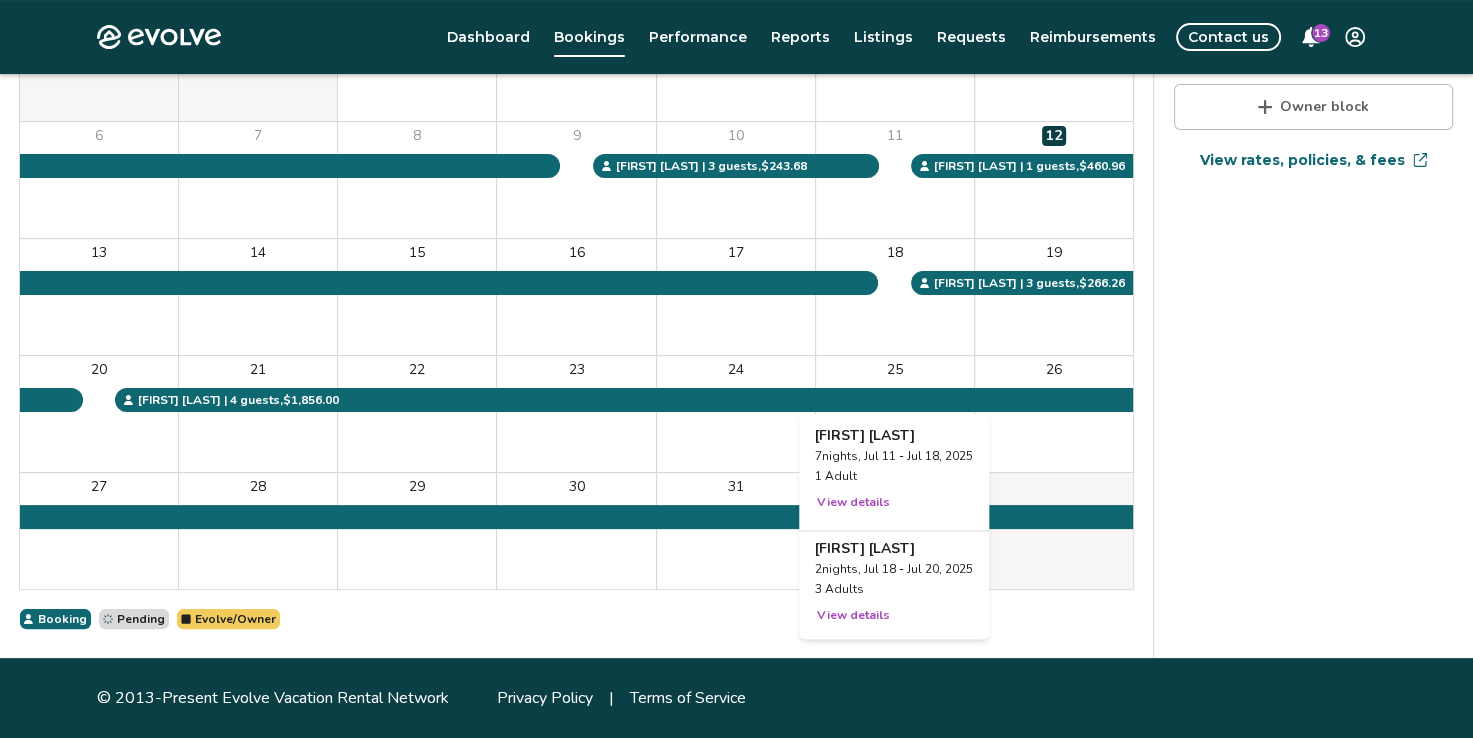 scroll, scrollTop: 0, scrollLeft: 0, axis: both 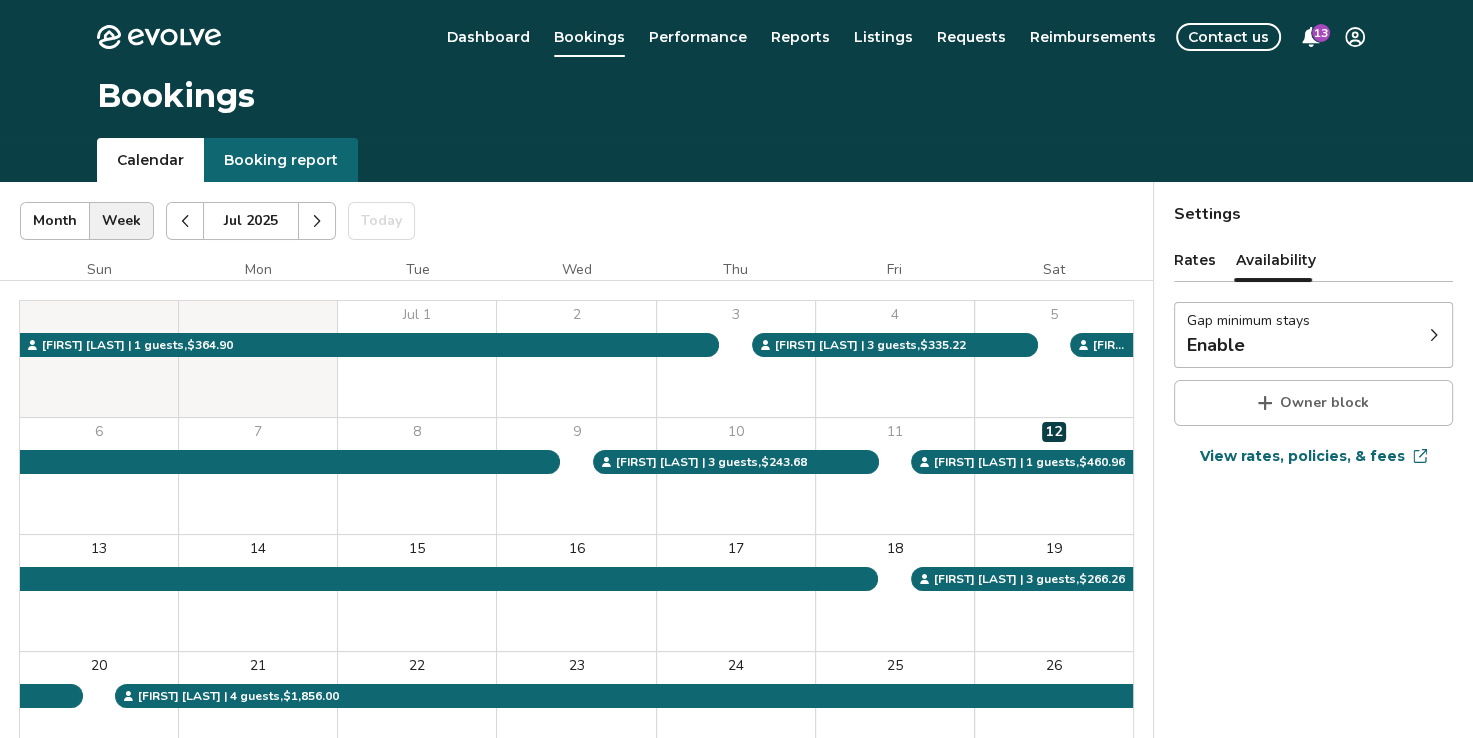 click at bounding box center [185, 221] 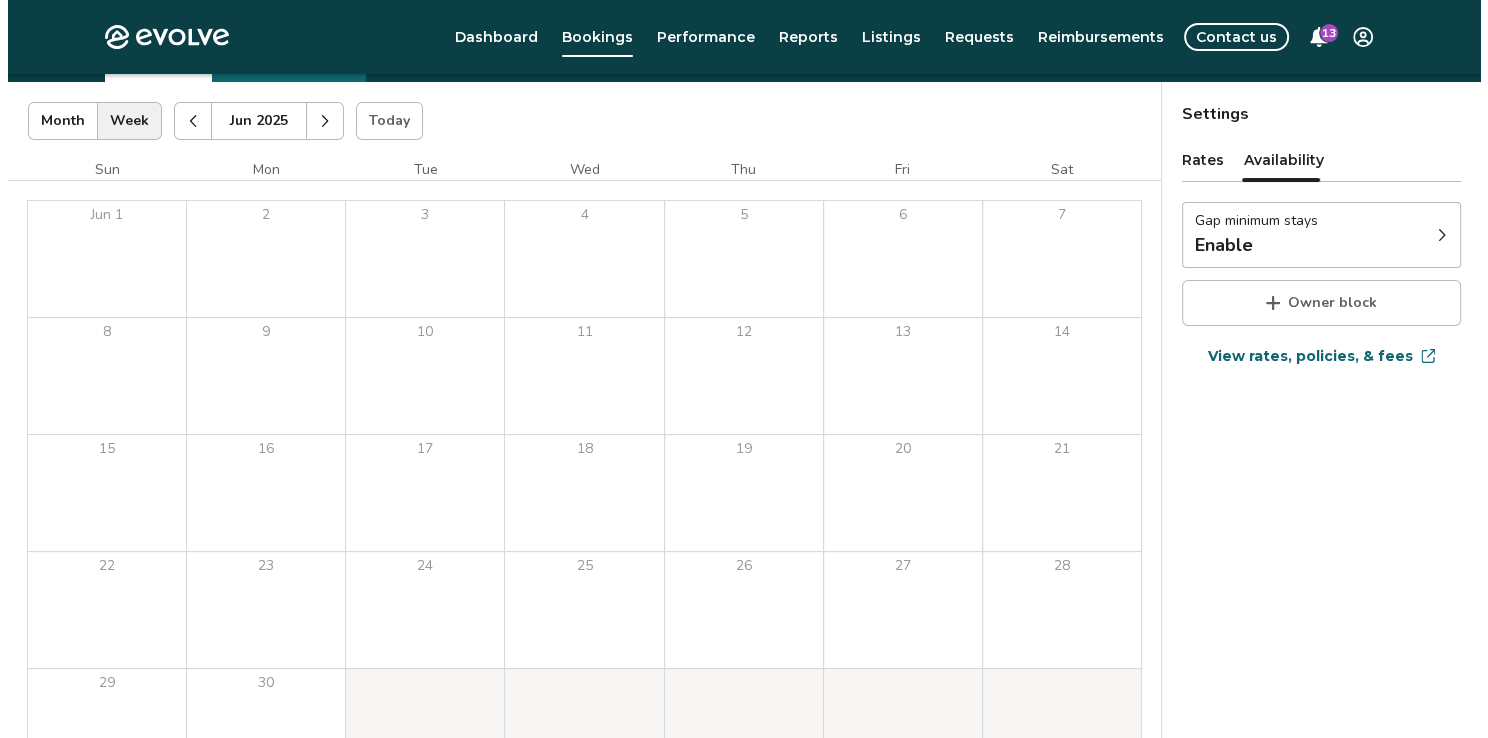scroll, scrollTop: 96, scrollLeft: 0, axis: vertical 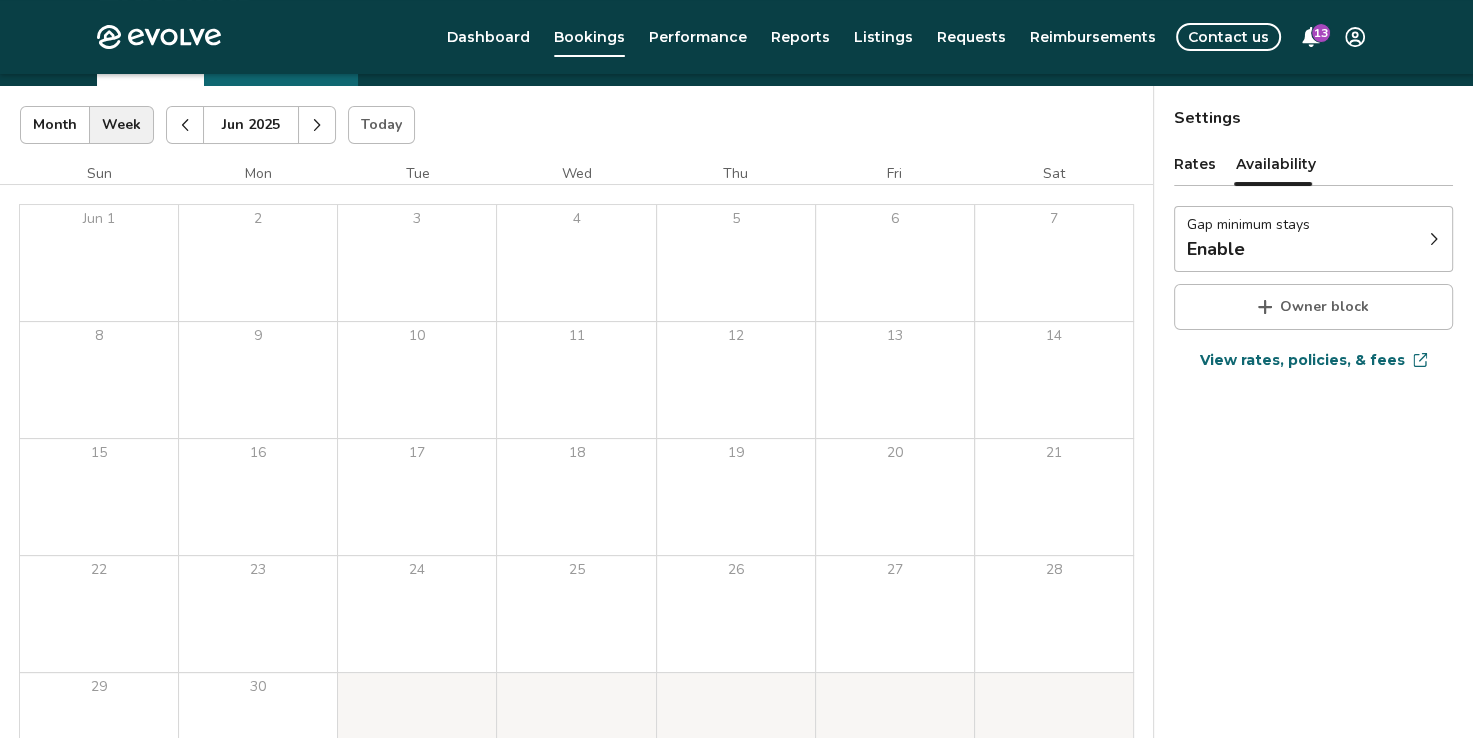 click at bounding box center [317, 125] 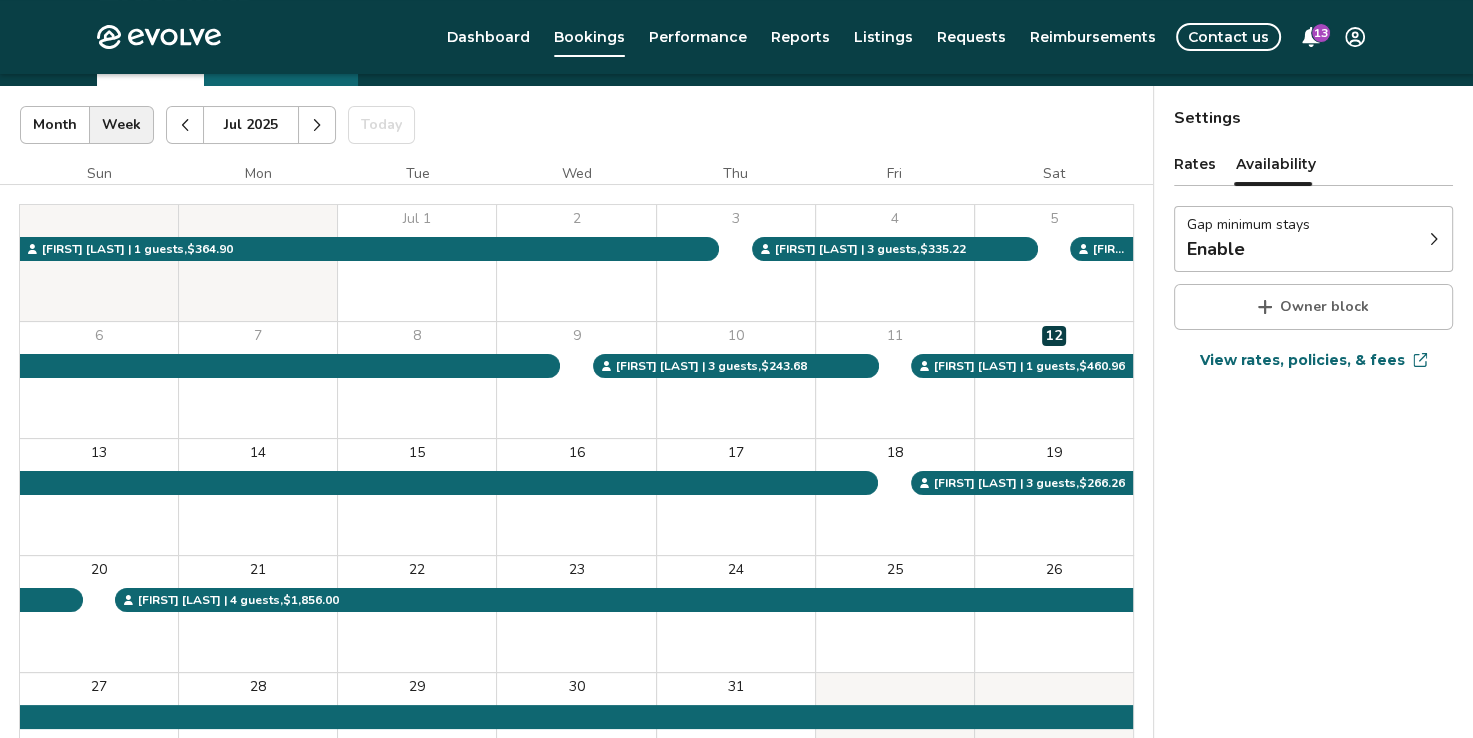 click 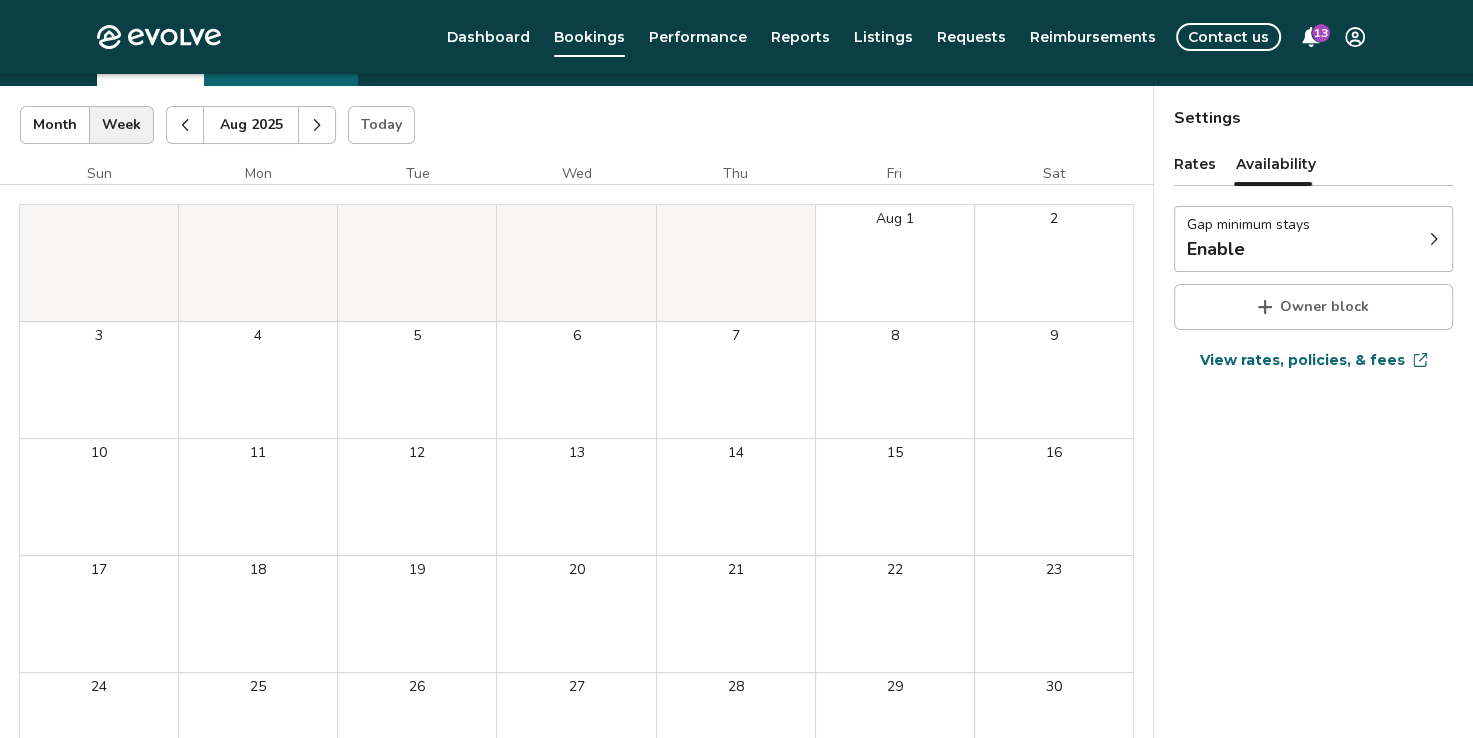 click on "Evolve Dashboard Bookings Performance Reports Listings Requests Reimbursements Contact us 13 Bookings Calendar Booking report Aug 2025  | Views Month Week Aug 2025 Today Settings CABIN ON THE RIDGE Aug 2025 Sun Mon Tue Wed Thu Fri Sat Aug 1 2 3 4 5 6 7 8 9 10 11 12 13 14 15 16 17 18 19 20 21 22 23 24 25 26 27 28 29 30 31 Booking Pending Evolve/Owner Settings Rates Availability Gap minimum stays Enable Owner block View rates, policies, & fees Gap minimum stays Enable to reduce your minimum stay for gaps between bookings and blocks. Enable Minimum   * * nights Enter a number between 1-3 nights. Once enabled, this minimum may take up to 24 hours to activate and will stay active until you disable. Do not enable if it conflicts with local regulations/HOA requirements. © 2013-Present Evolve Vacation Rental Network Privacy Policy | Terms of Service" at bounding box center [736, 475] 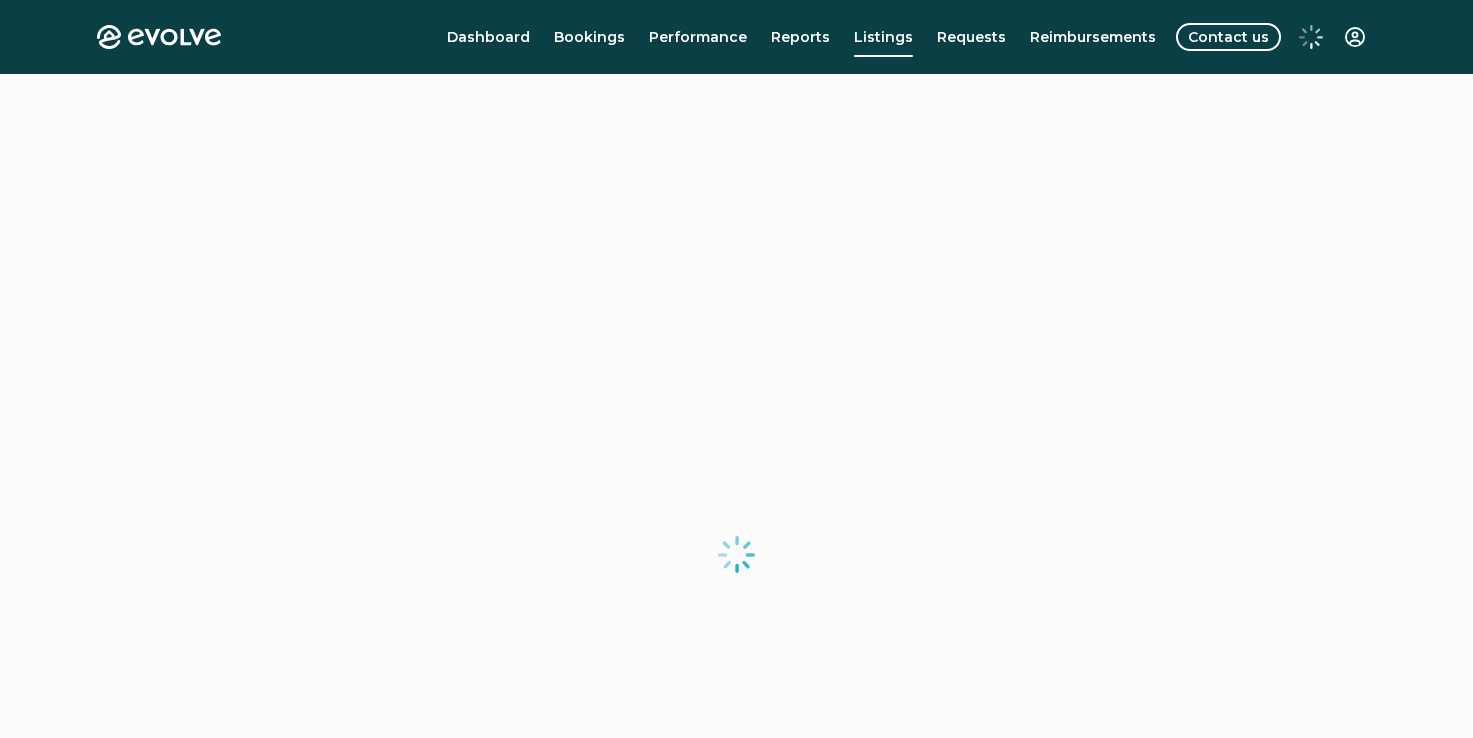 scroll, scrollTop: 0, scrollLeft: 0, axis: both 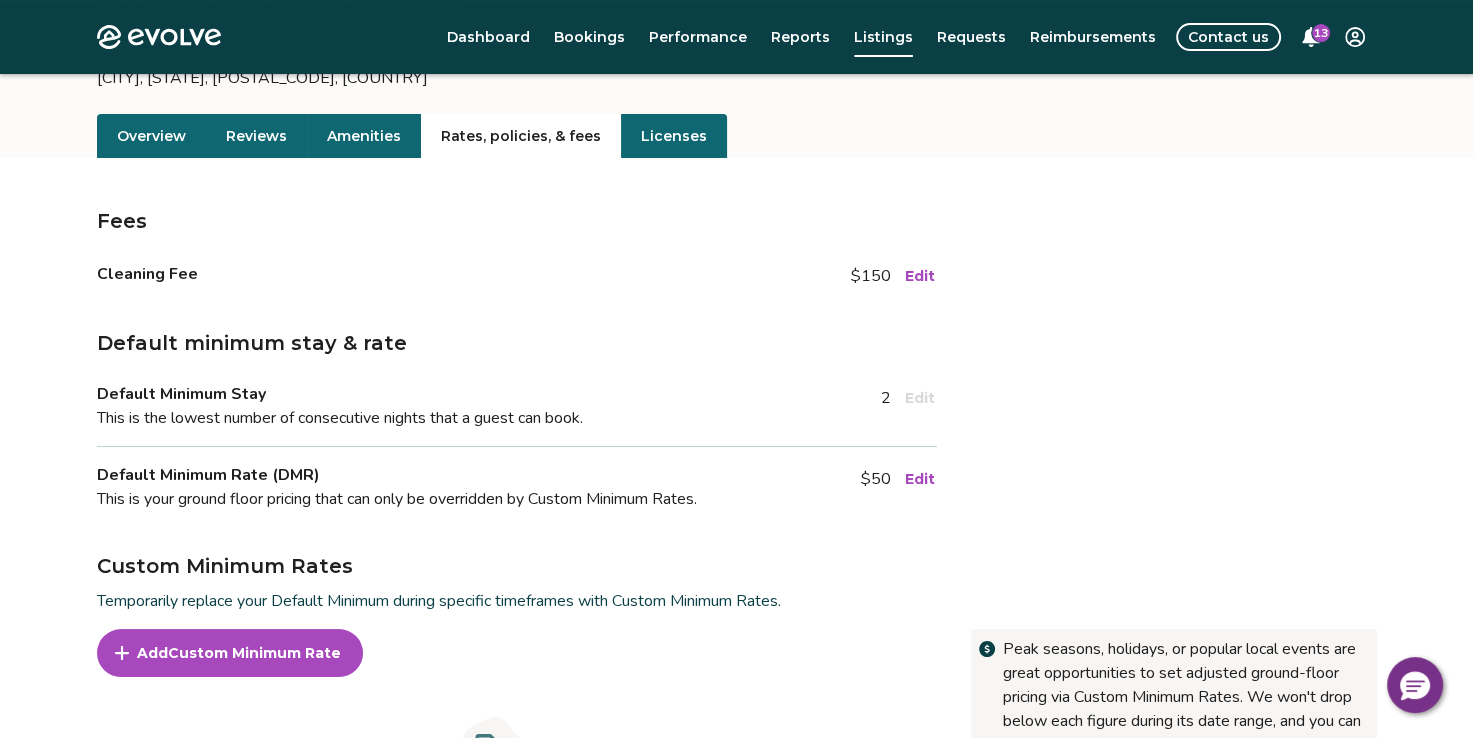 click on "Edit" at bounding box center (920, 479) 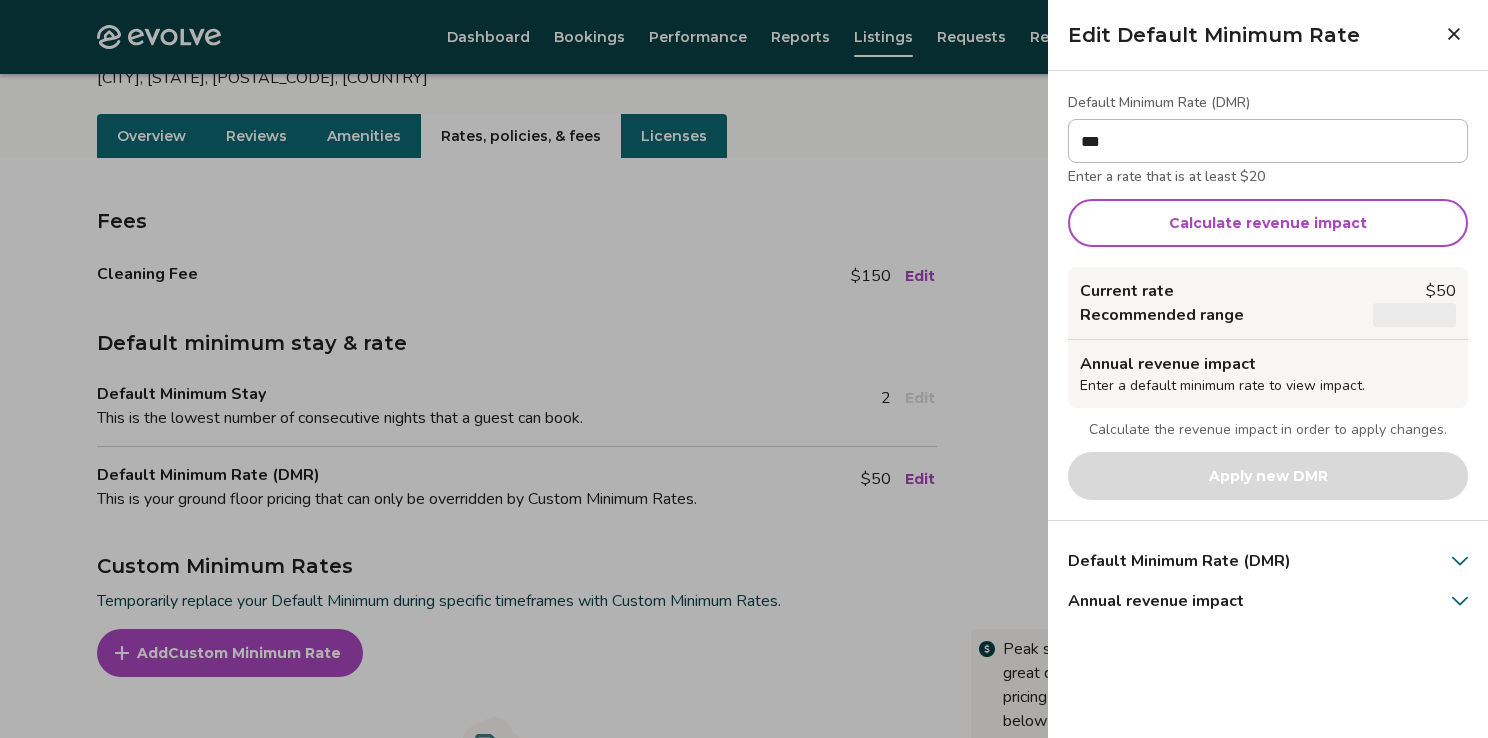 type on "***" 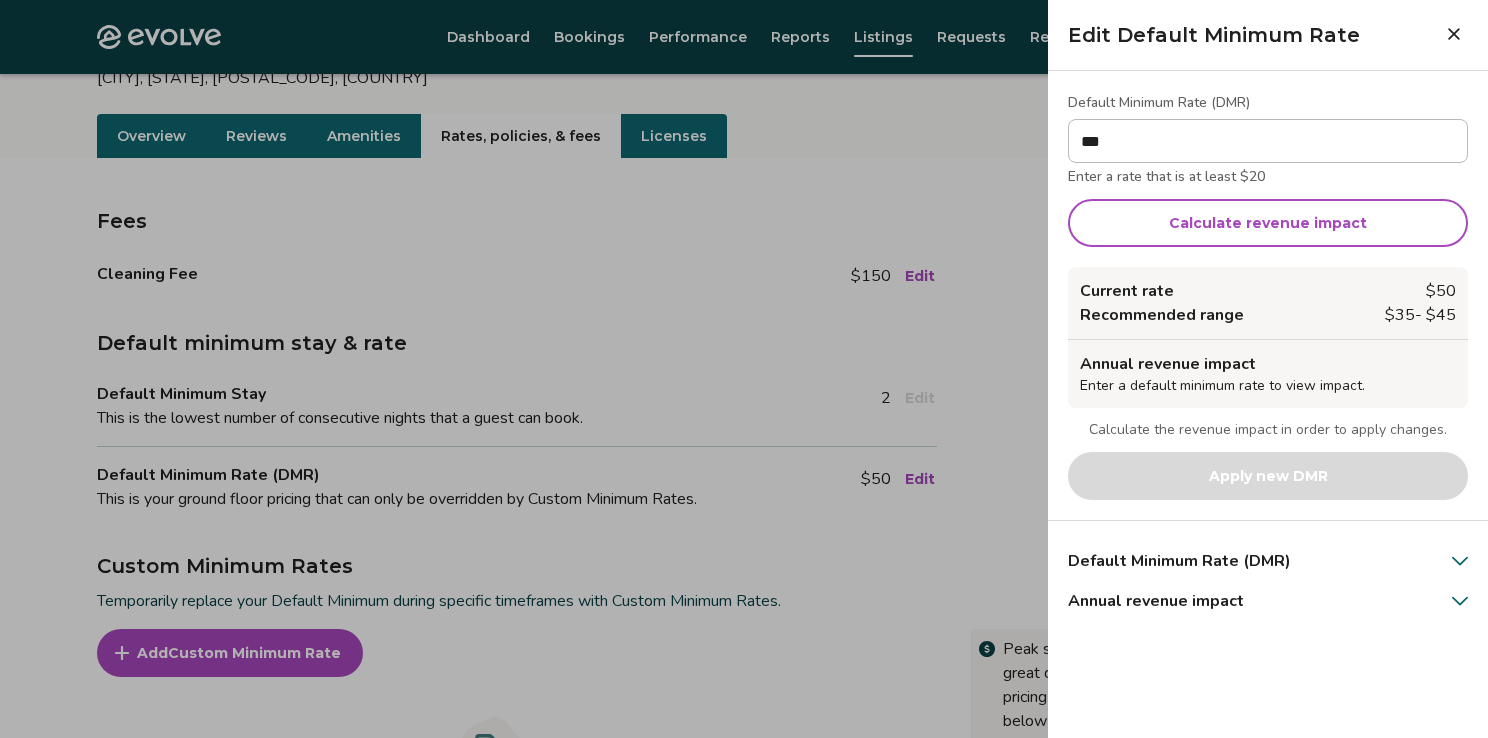 click 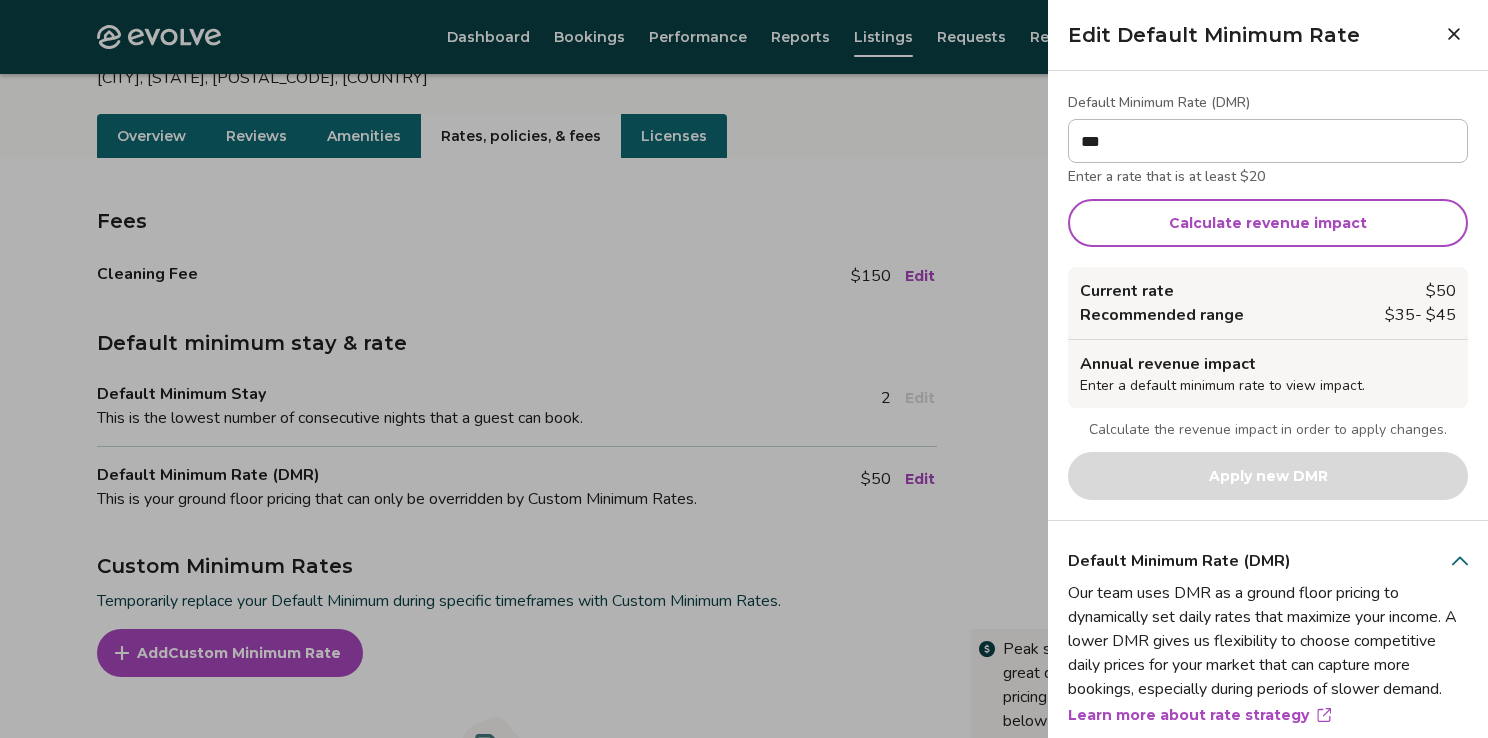 scroll, scrollTop: 80, scrollLeft: 0, axis: vertical 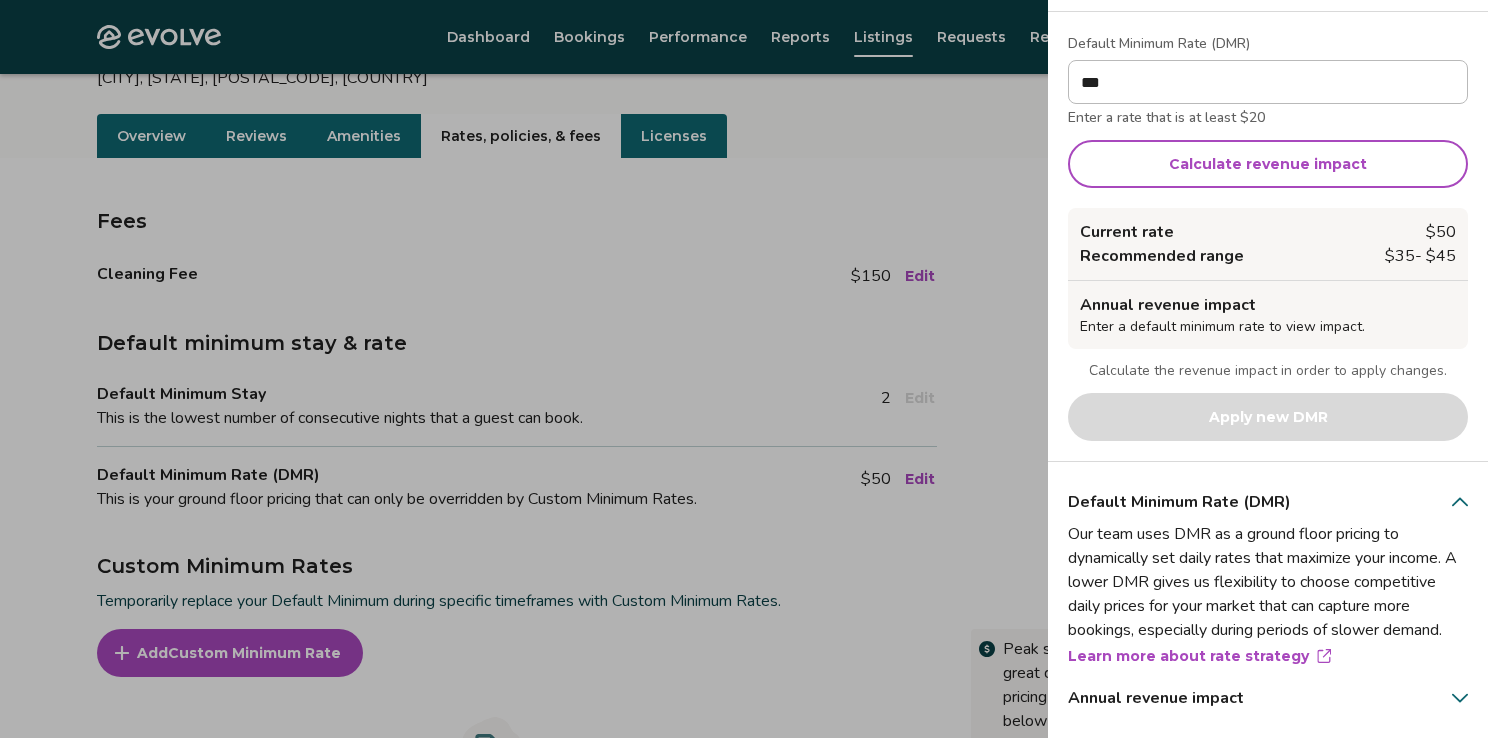 click 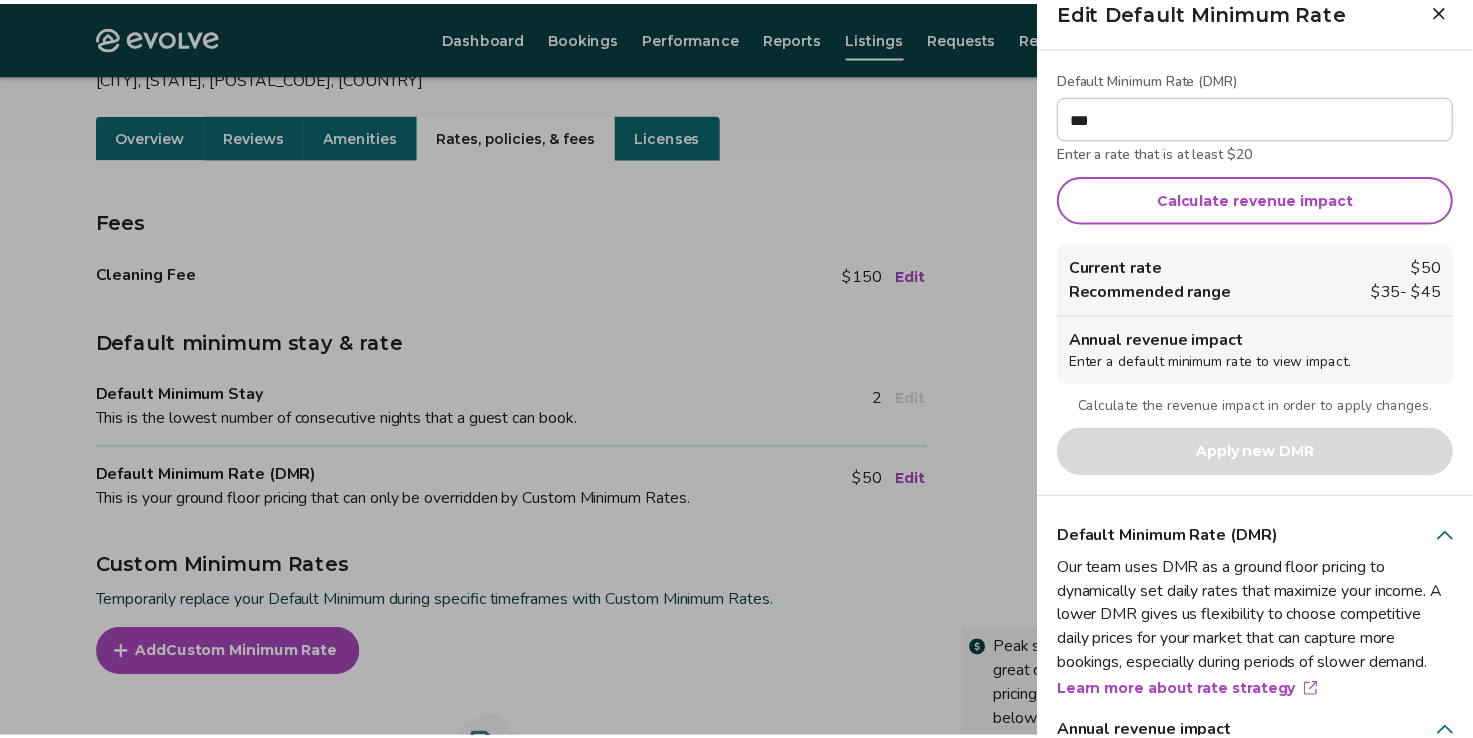 scroll, scrollTop: 0, scrollLeft: 0, axis: both 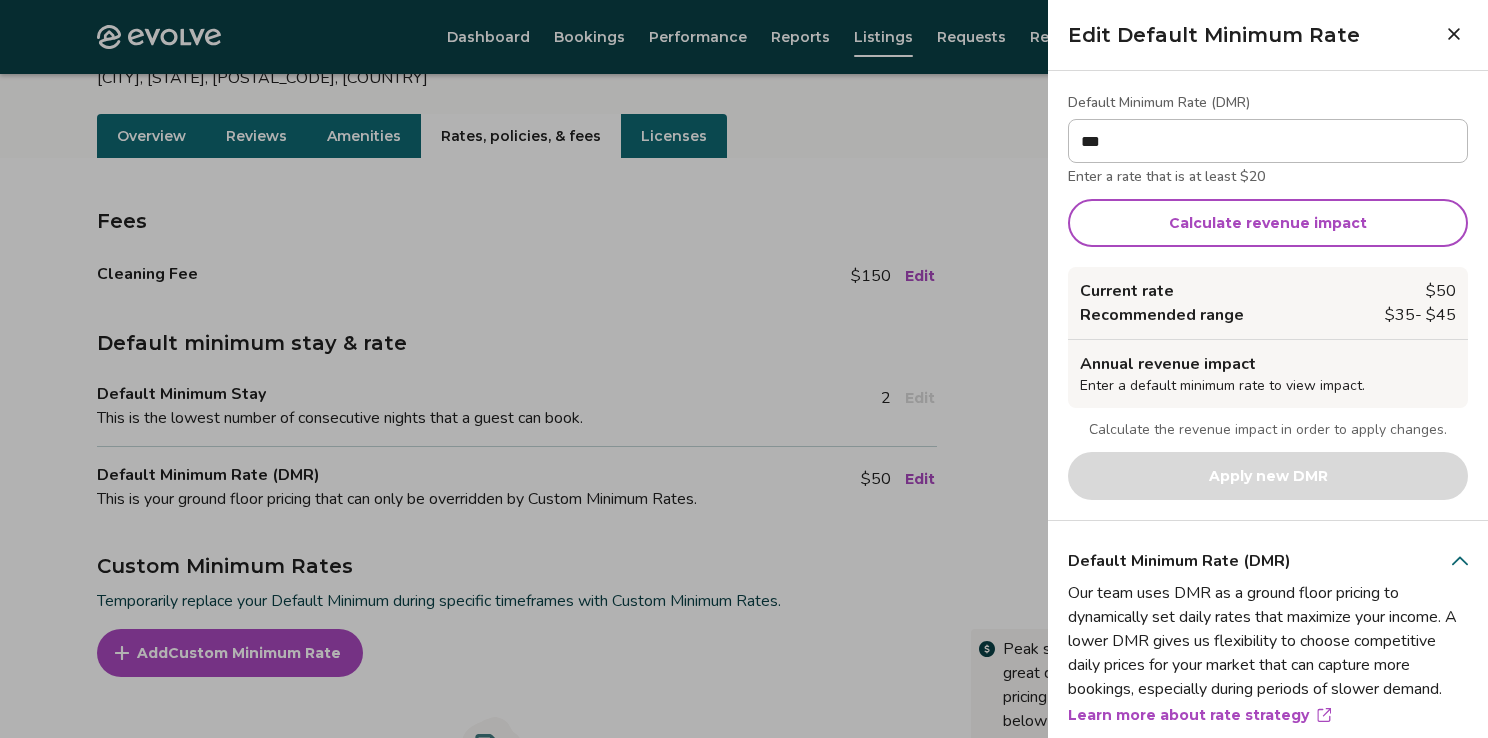 click on "Current rate $ 50 Recommended range $ 35 - $ 45 Annual revenue impact Enter a default minimum rate to view impact. Calculate the revenue impact in order to apply changes. Apply new DMR" at bounding box center [1268, 383] 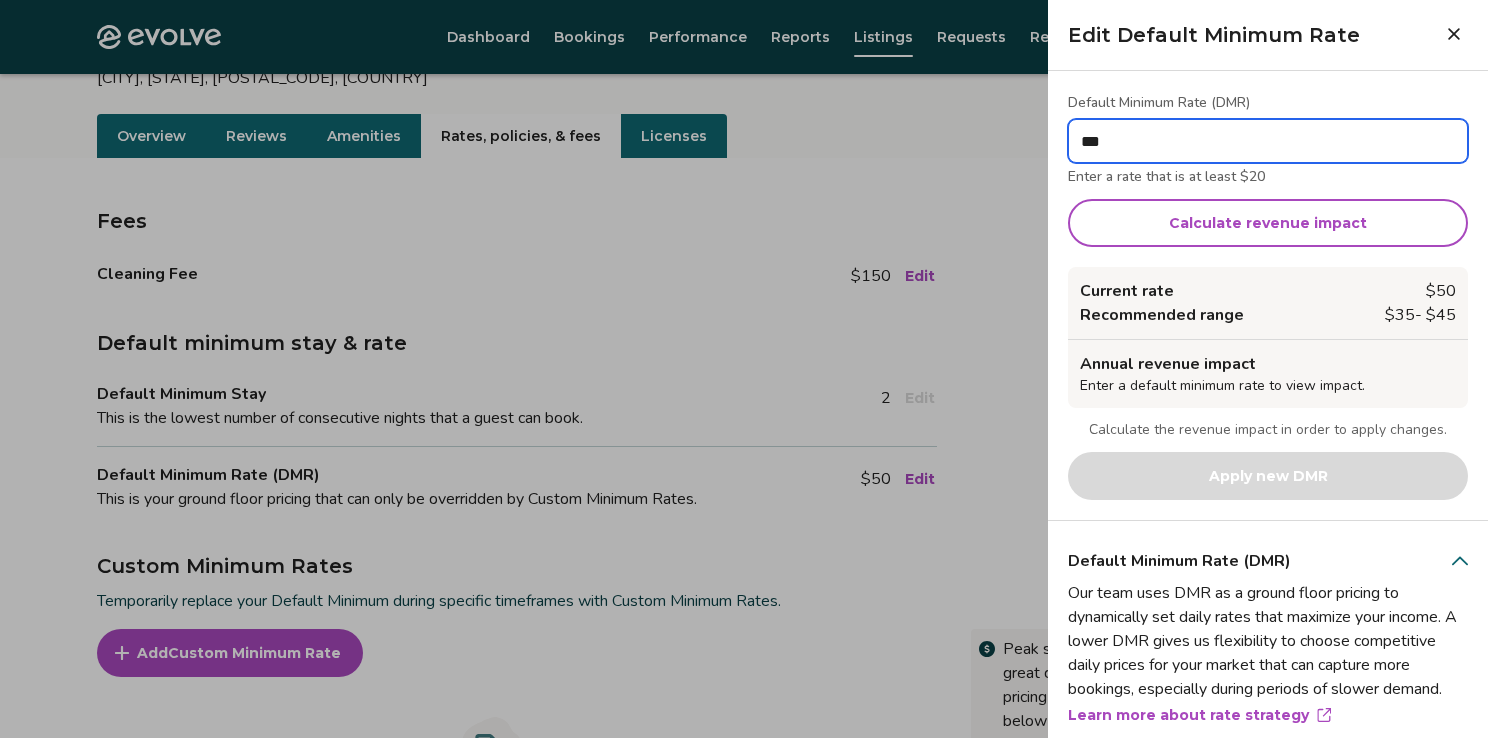 click on "***" at bounding box center (1268, 141) 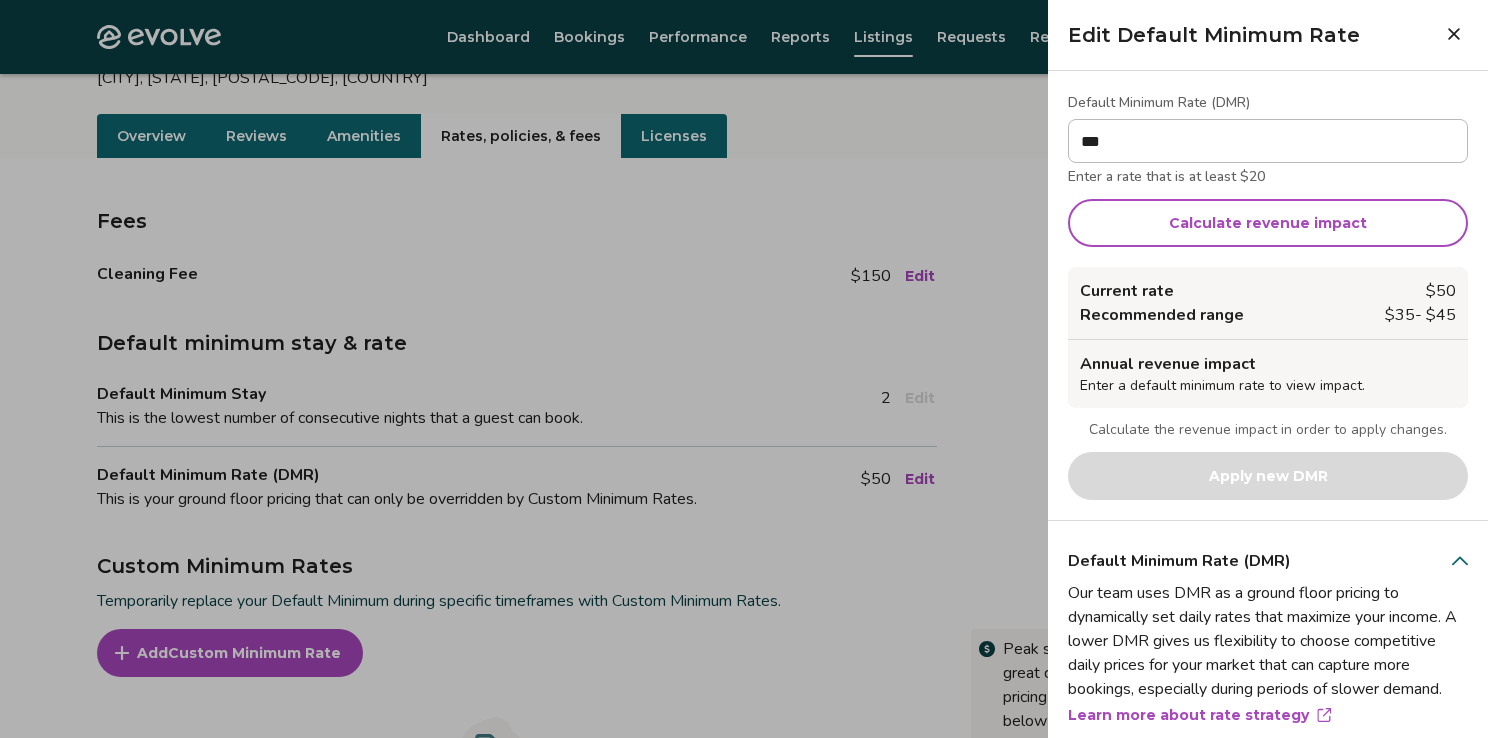 click on "Calculate revenue impact" at bounding box center [1268, 223] 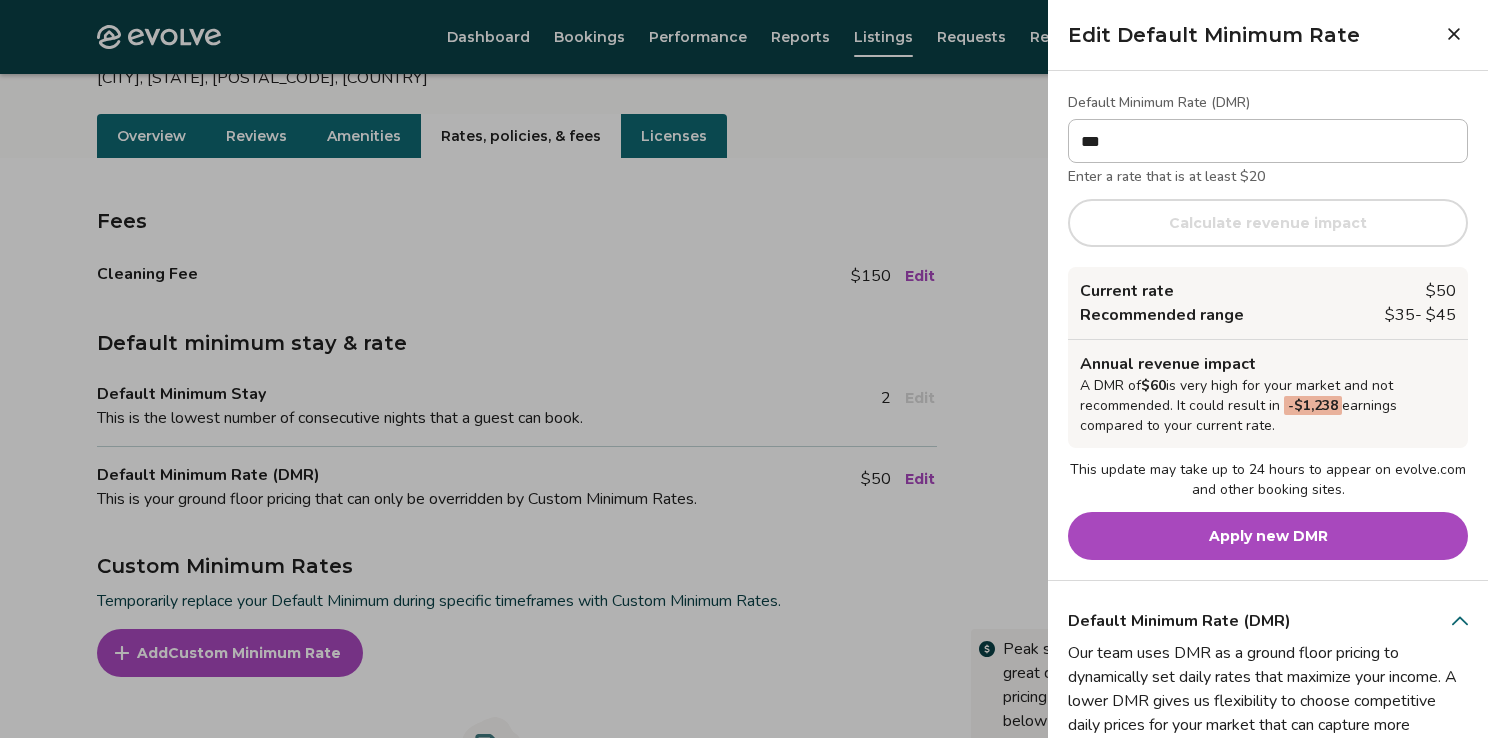 click on "Apply new DMR" at bounding box center [1268, 536] 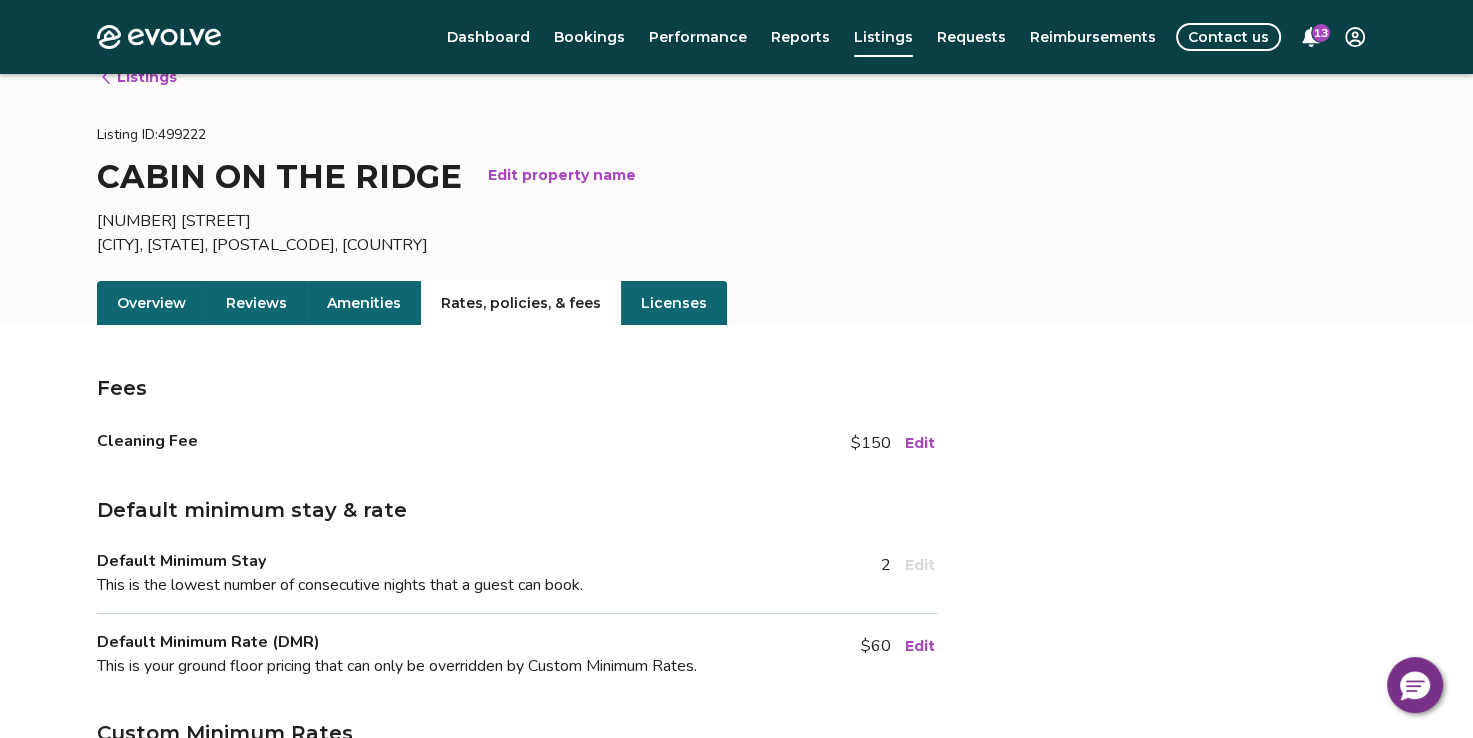 scroll, scrollTop: 0, scrollLeft: 0, axis: both 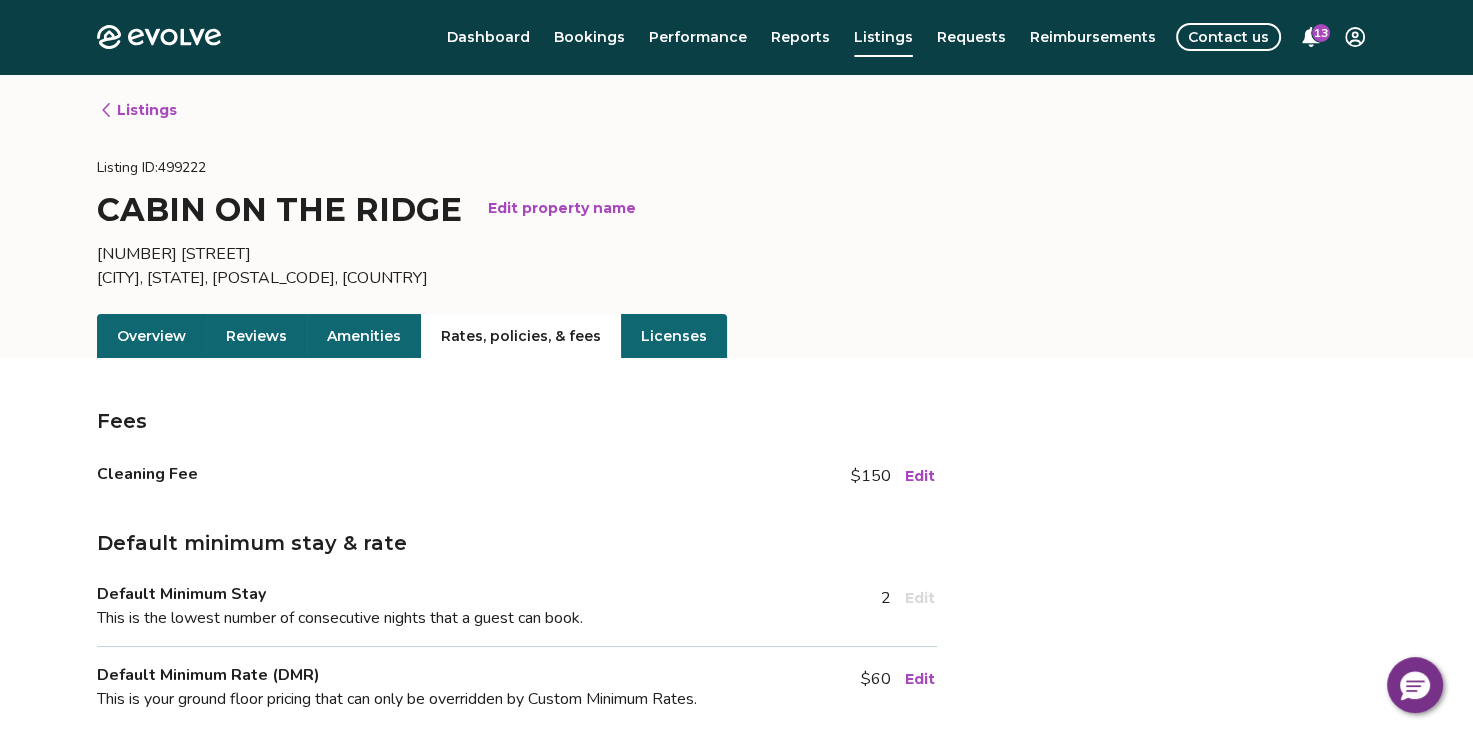 click on "Listings" at bounding box center (138, 110) 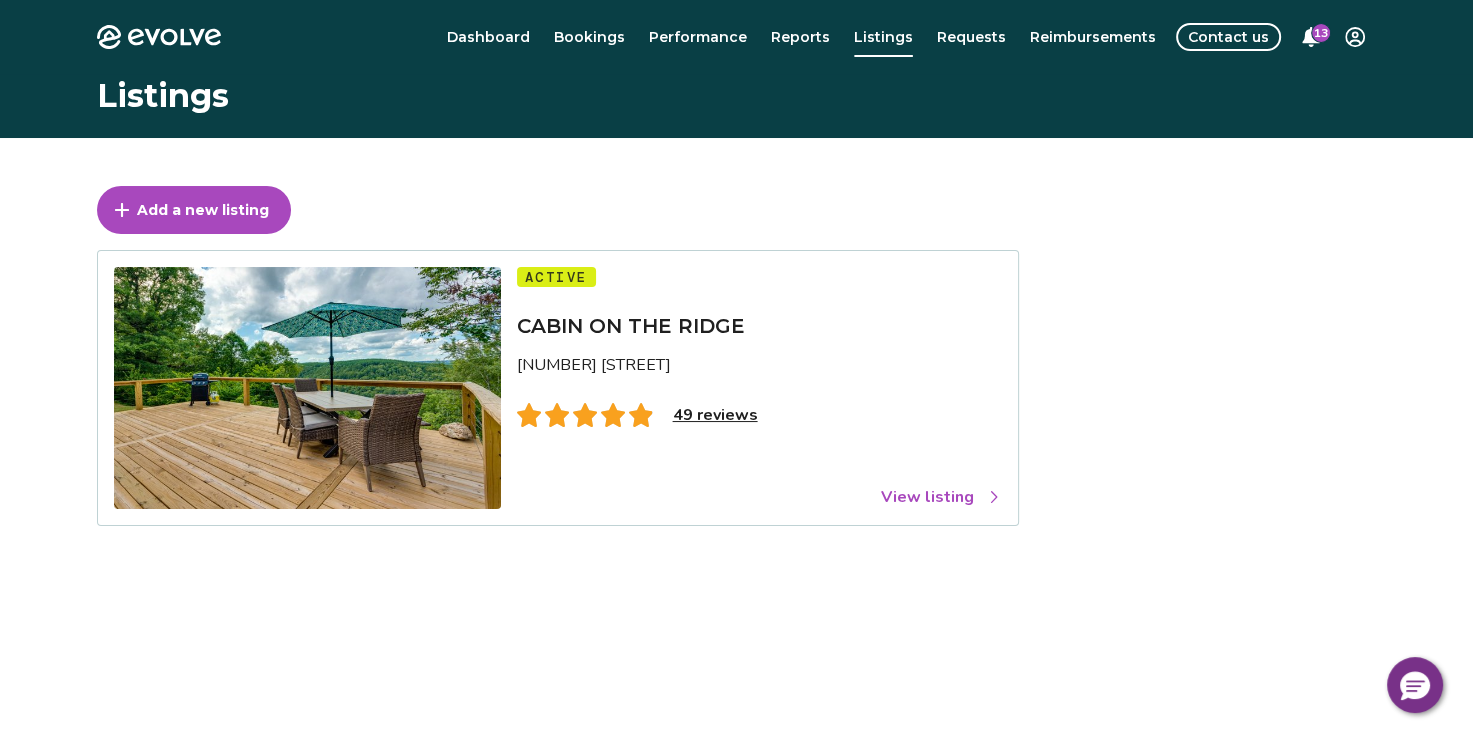 click on "49 reviews" at bounding box center [715, 415] 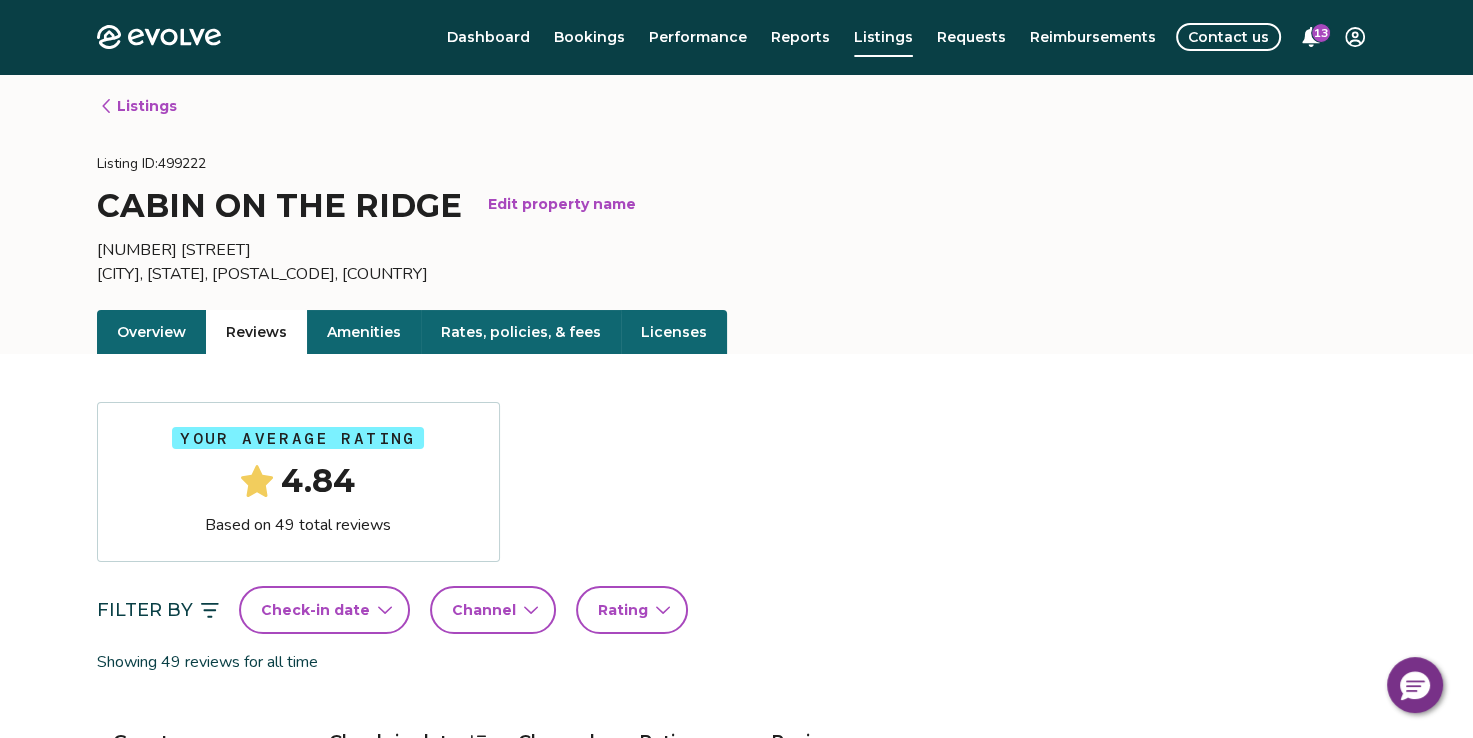 scroll, scrollTop: 0, scrollLeft: 0, axis: both 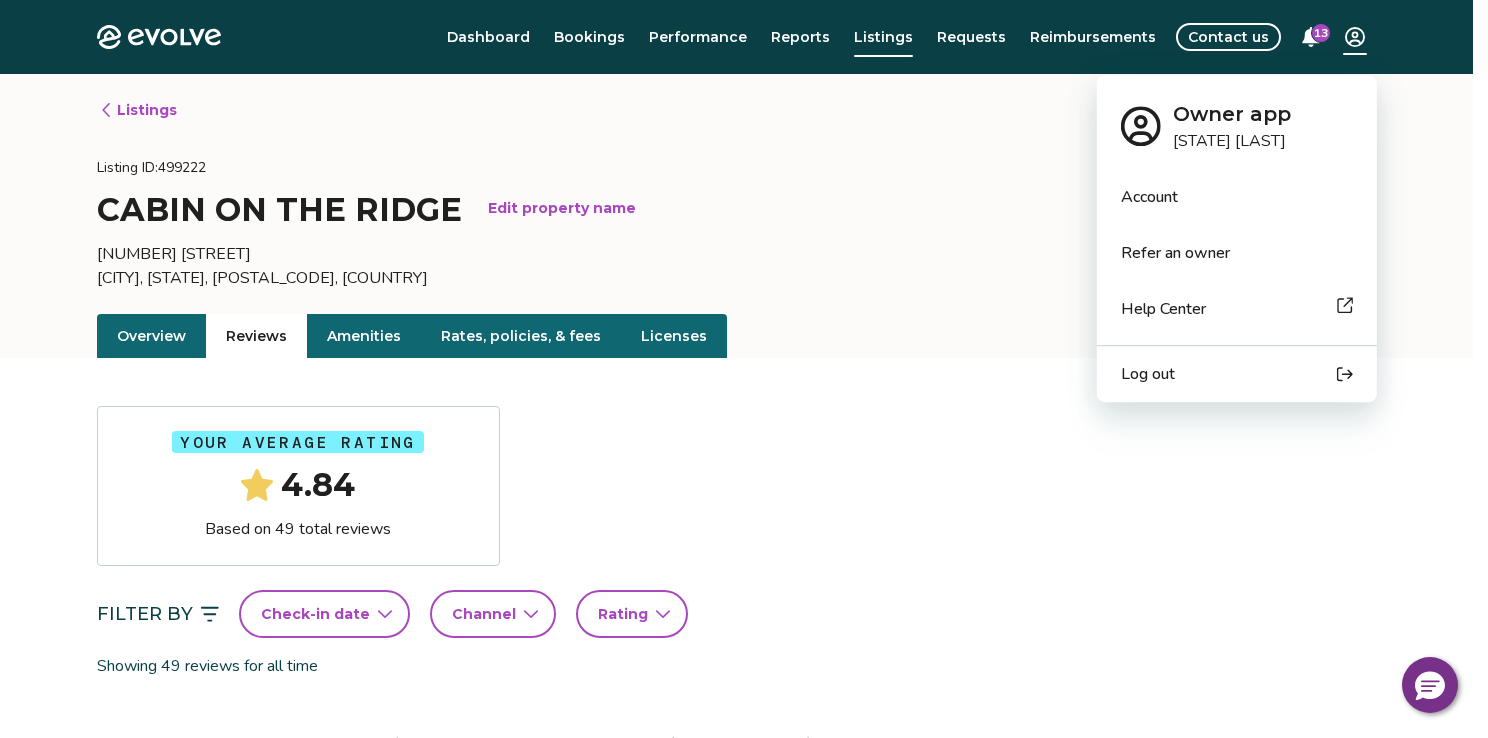 click on "Evolve Dashboard Bookings Performance Reports Listings Requests Reimbursements Contact us 13 Listings Listing ID: 499222 CABIN ON THE RIDGE Edit property name 112 Glaze Rd Searcy, Arkansas, 72143-9478, United States Overview Reviews Amenities Rates, policies, & fees Licenses Your average rating 4.84 Based on 49 total reviews Filter By Check-in date Channel Rating Showing 49 reviews for all time Guest name Check-in date Channel Rating Review Lenesha Moss Jun 24, 2025 Airbnb Loved the peaceful atmosphere! Host was very responsive and helpful when needed! Definitely a great retreat away from the hustle and bustle!! View more Tracy Cooper Jun 11, 2025 Airbnb We enjoyed our stay. The view from the back deck was incredible! View more Peg Knapp Fisher Jun 1, 2025 Airbnb I am so happy with this AirBnB. The view was beautiful and the house was very clean and comfortable. It was well decorated and it was really nice to have the grill outback. I would recommend this if you’re looking for a quiet place in Arkansas. 1" at bounding box center [744, 1650] 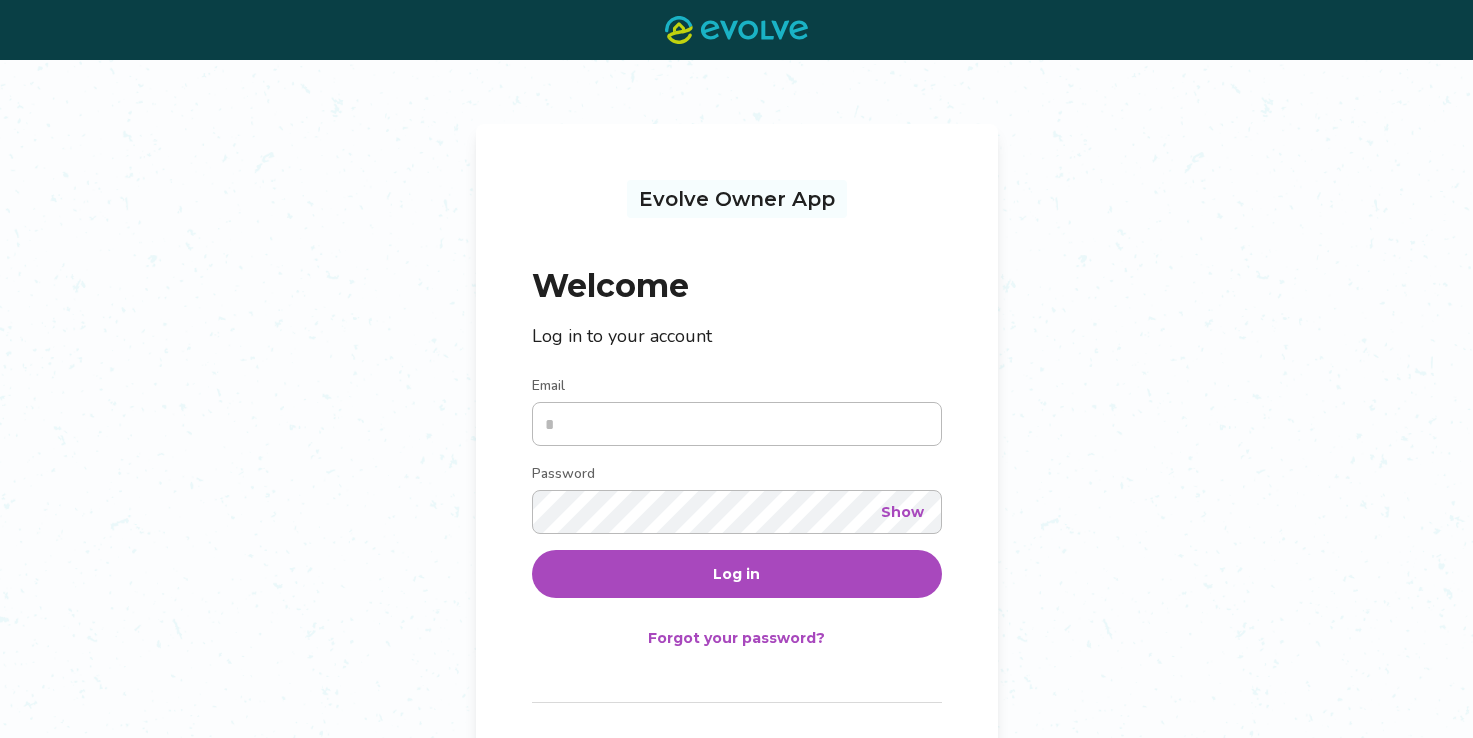 scroll, scrollTop: 0, scrollLeft: 0, axis: both 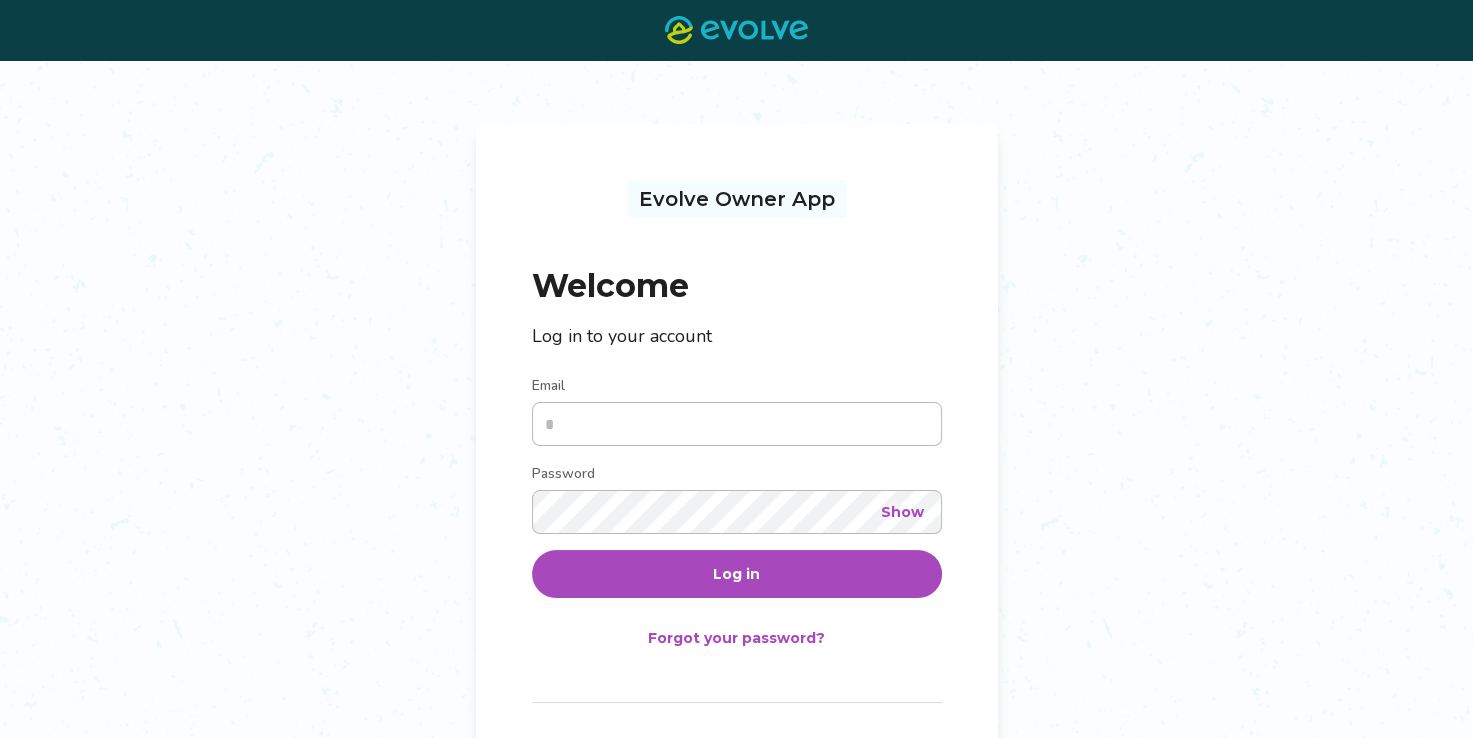 type on "**********" 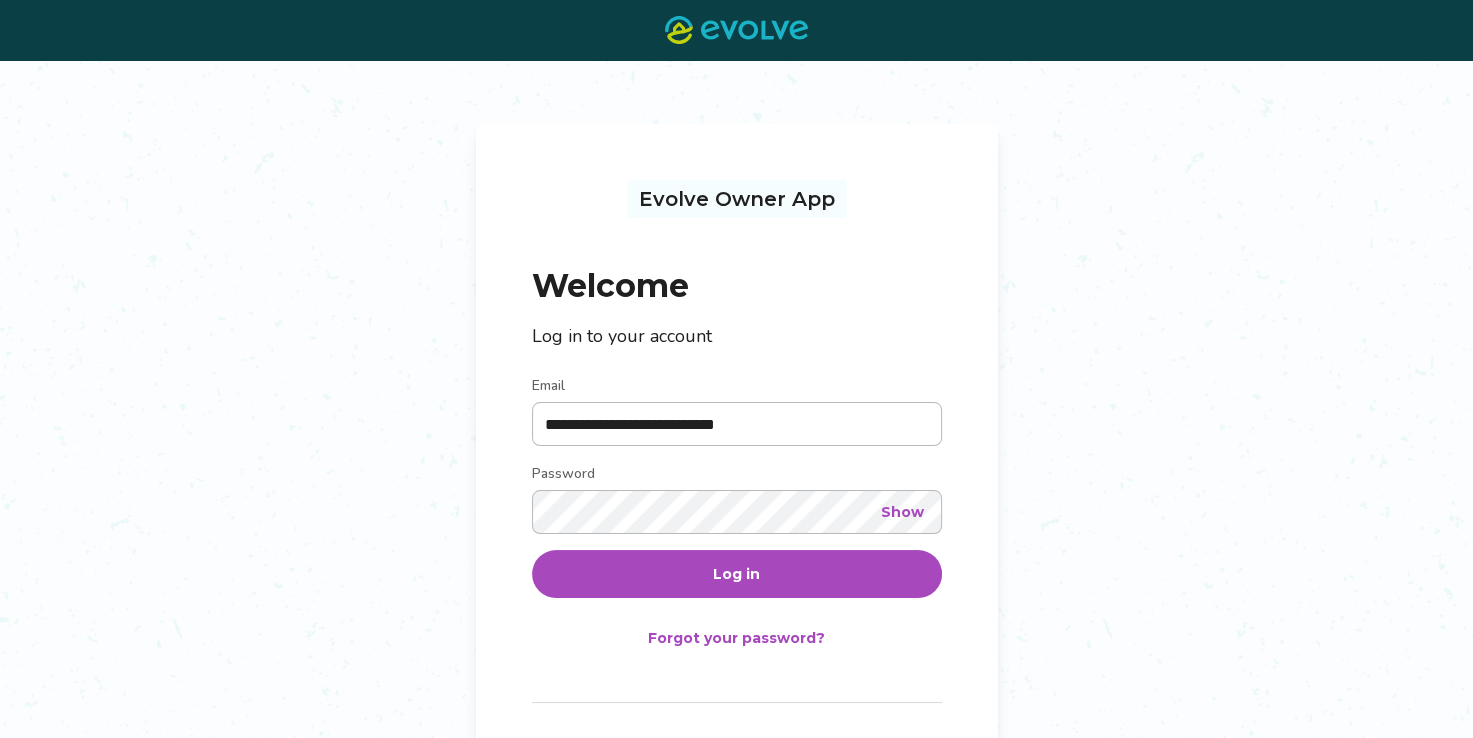 click on "Log in" at bounding box center (737, 574) 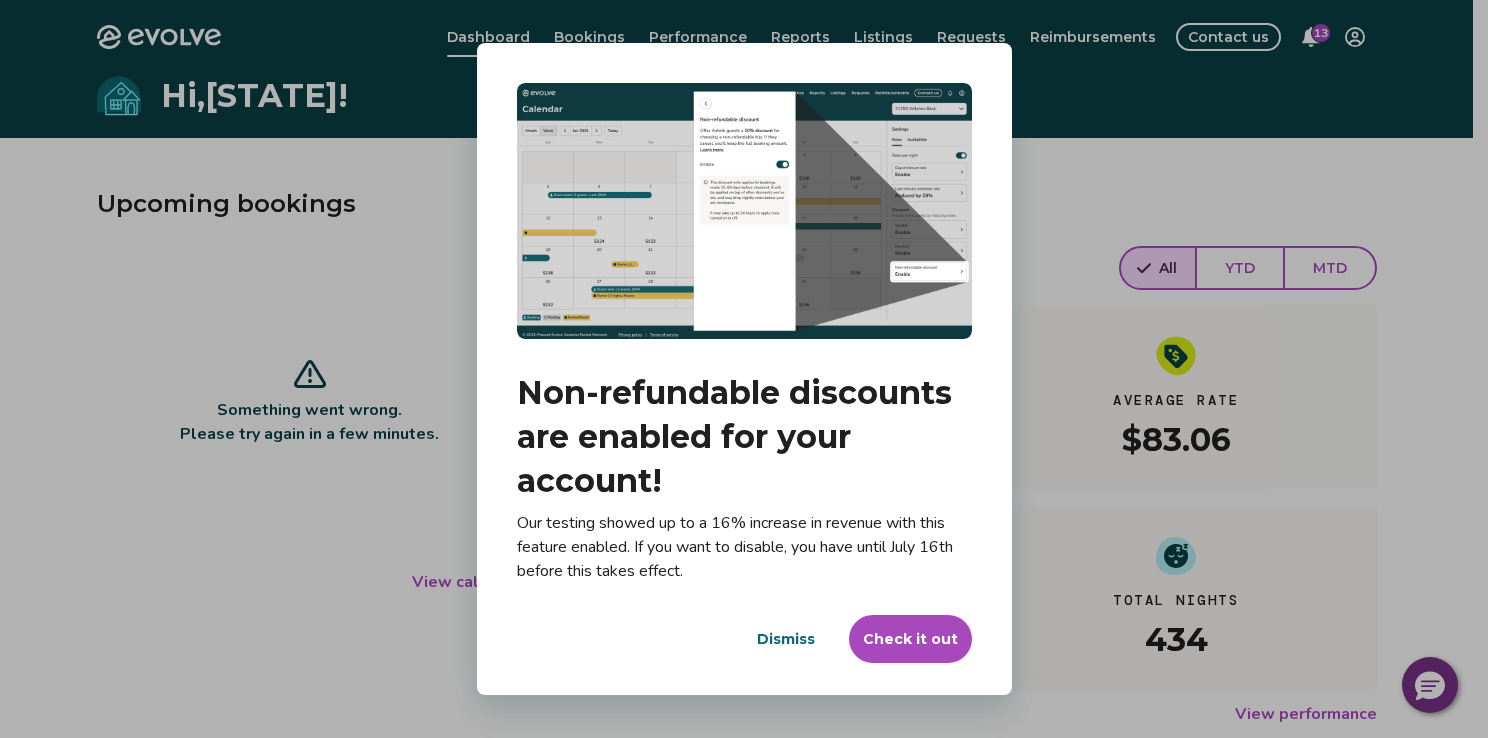 click on "Dismiss" at bounding box center (786, 639) 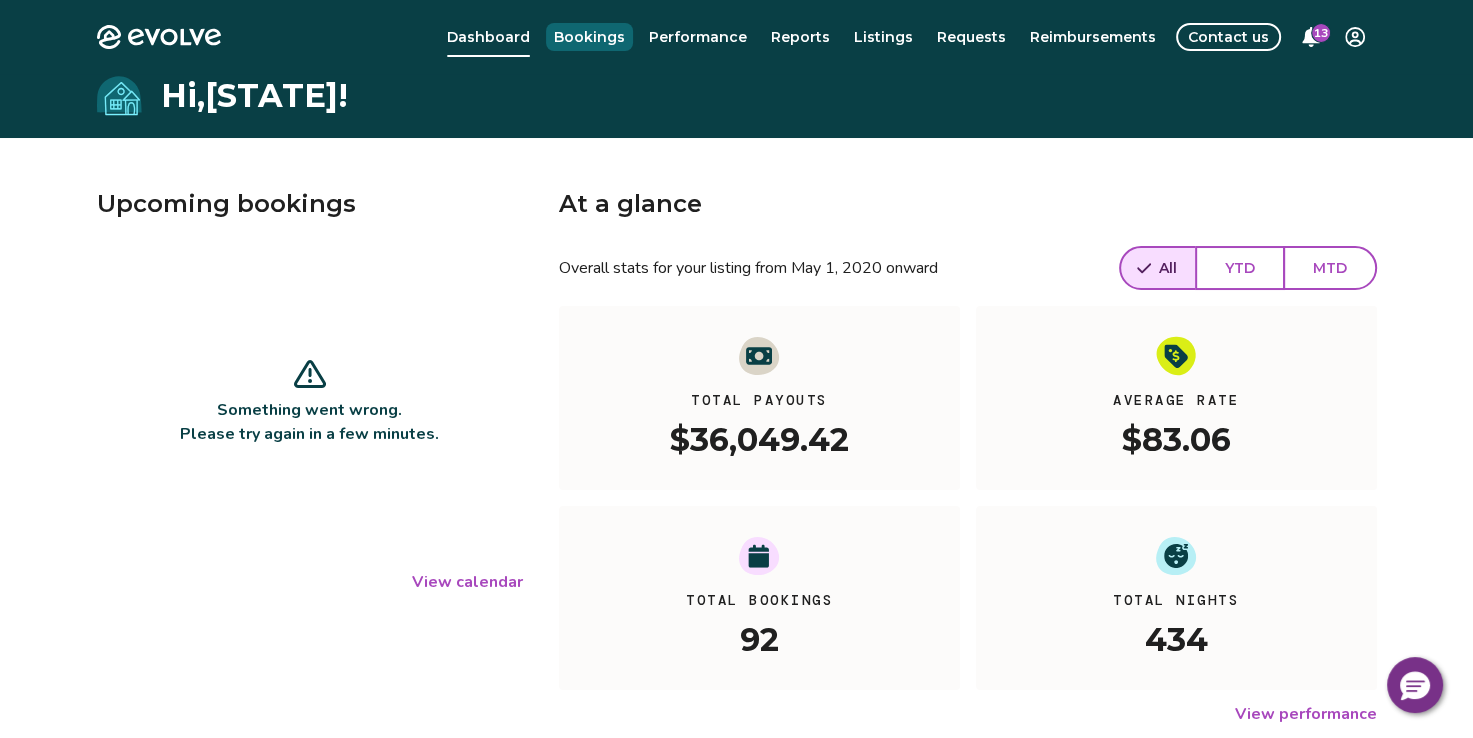 click on "Bookings" at bounding box center (589, 37) 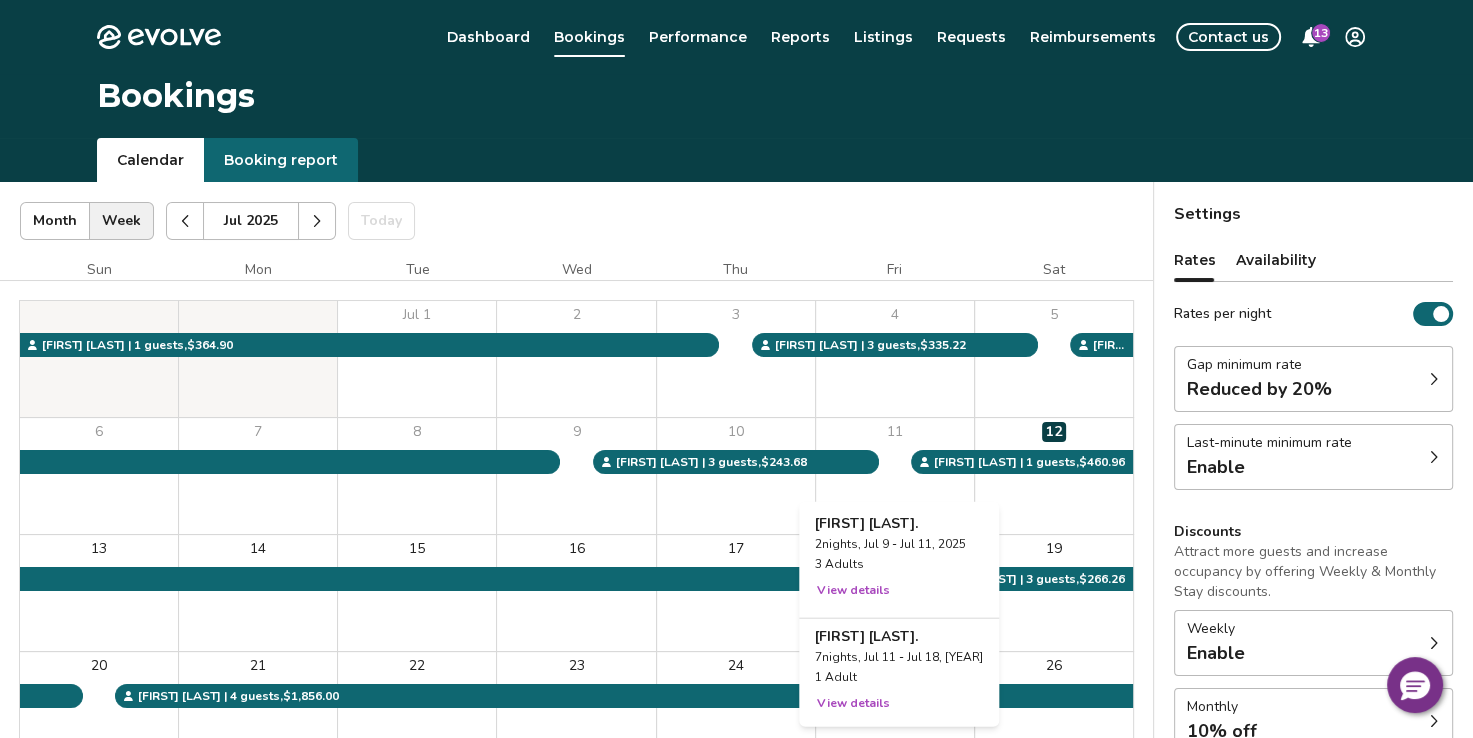 click on "11" at bounding box center (895, 476) 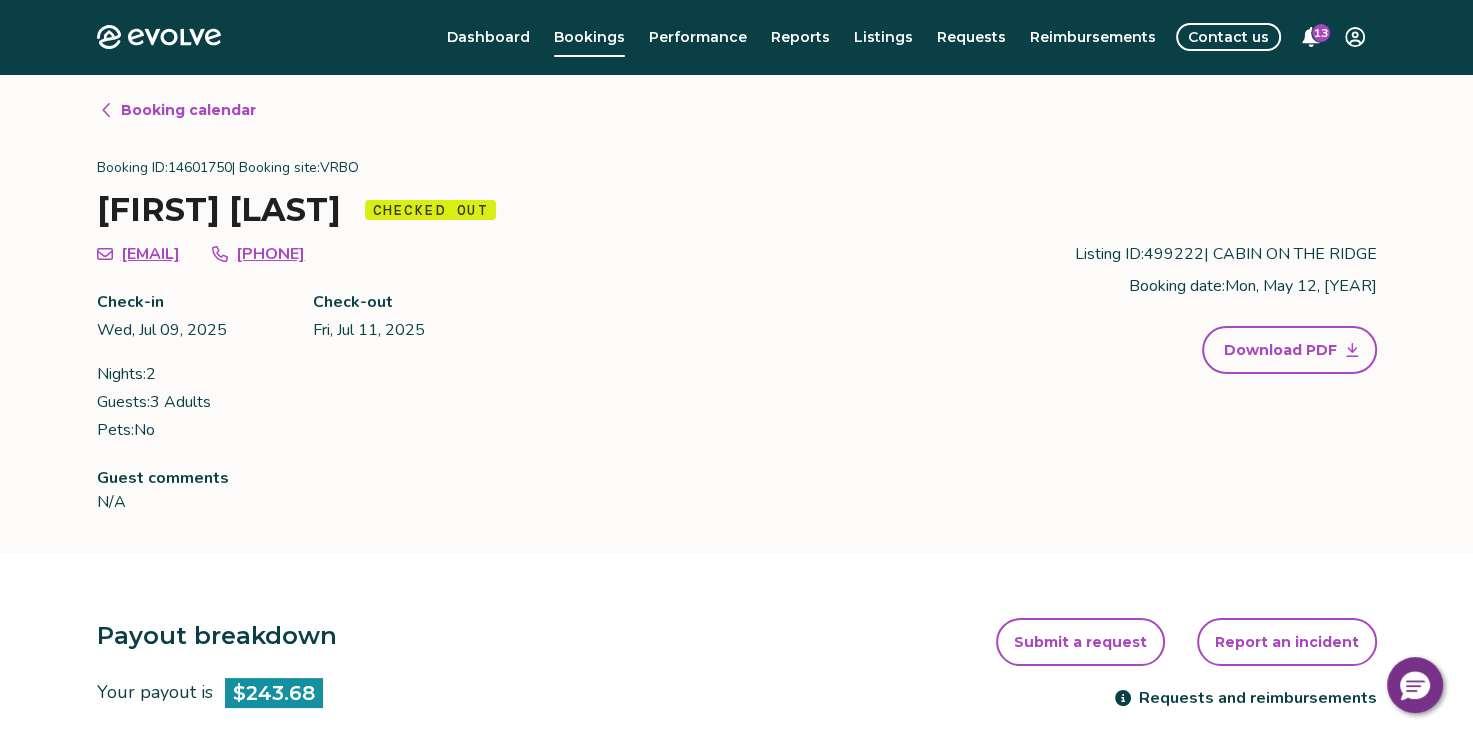 click on "Booking calendar" at bounding box center [188, 110] 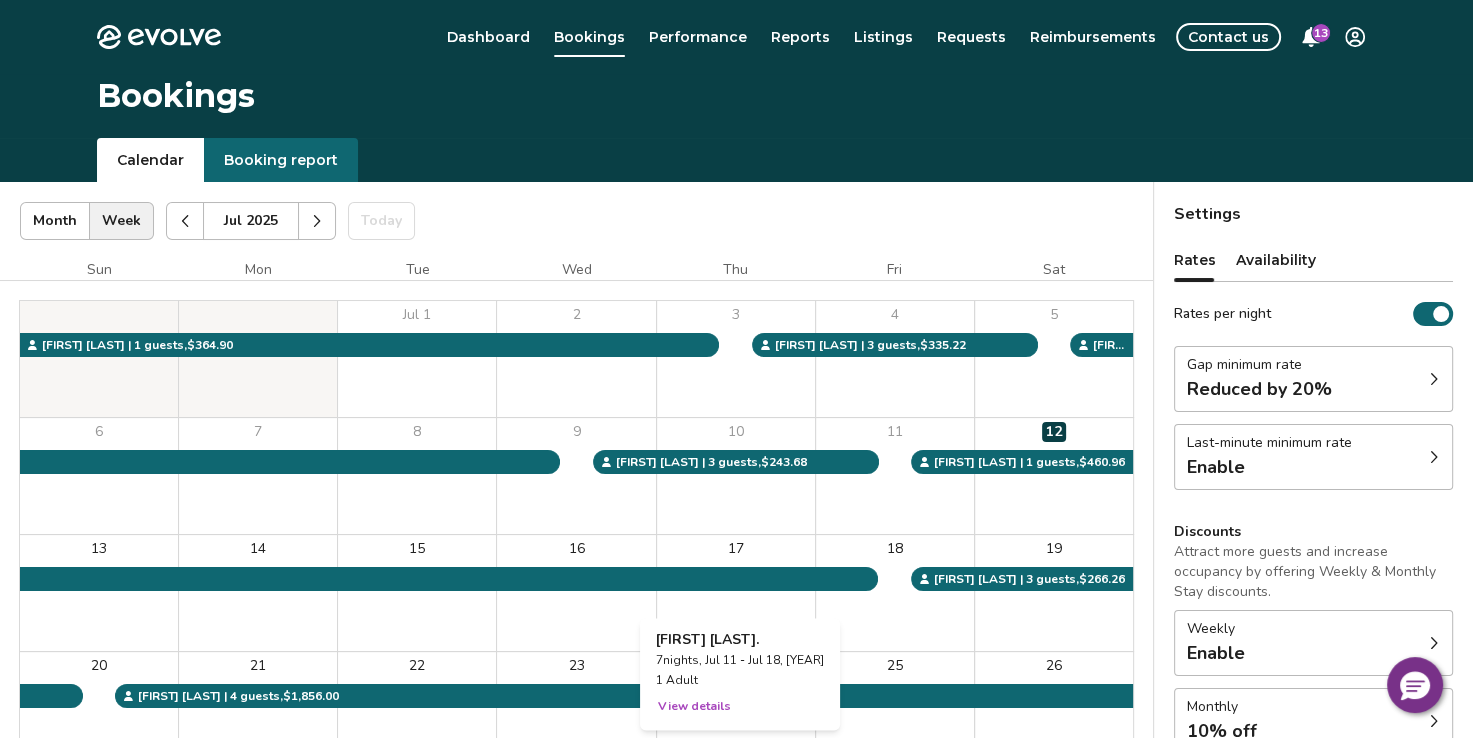 click on "View details" at bounding box center [694, 706] 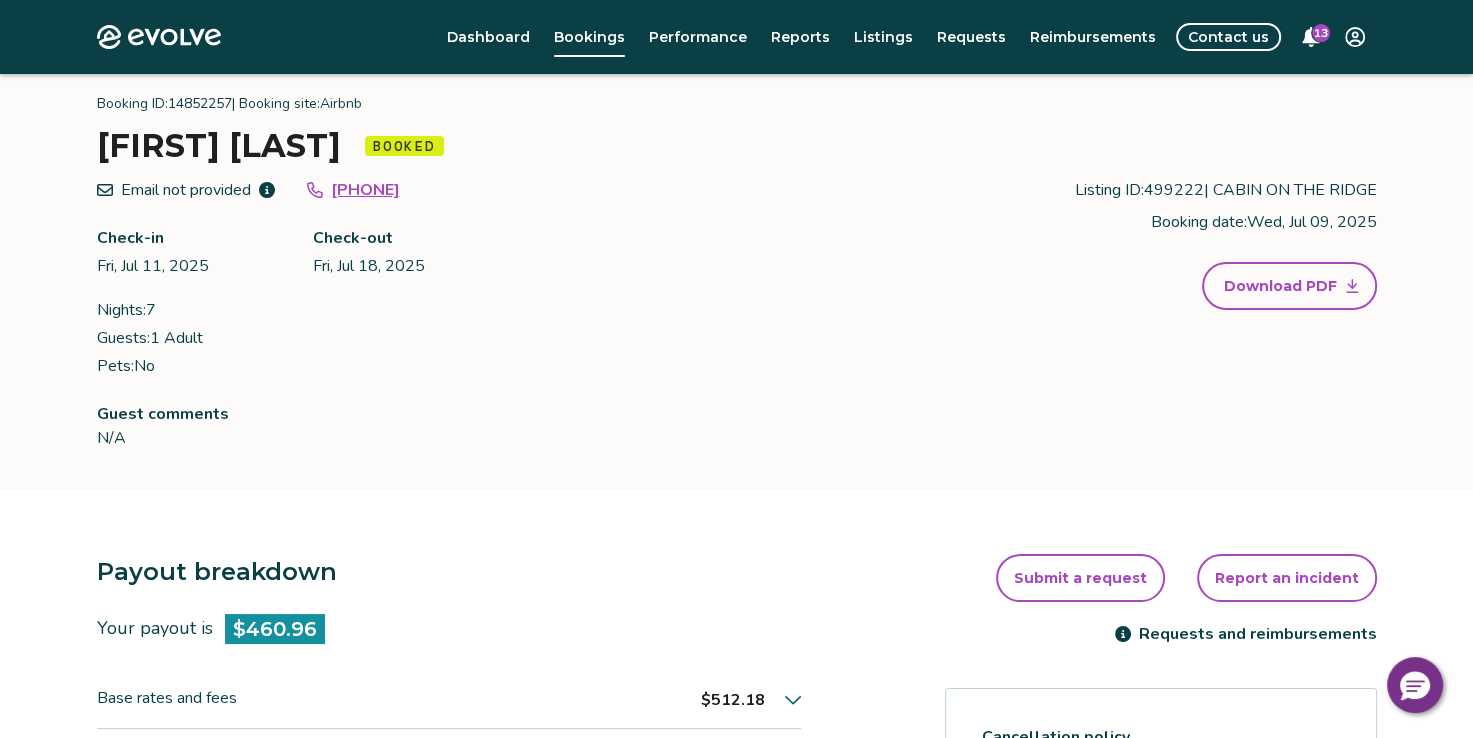scroll, scrollTop: 100, scrollLeft: 0, axis: vertical 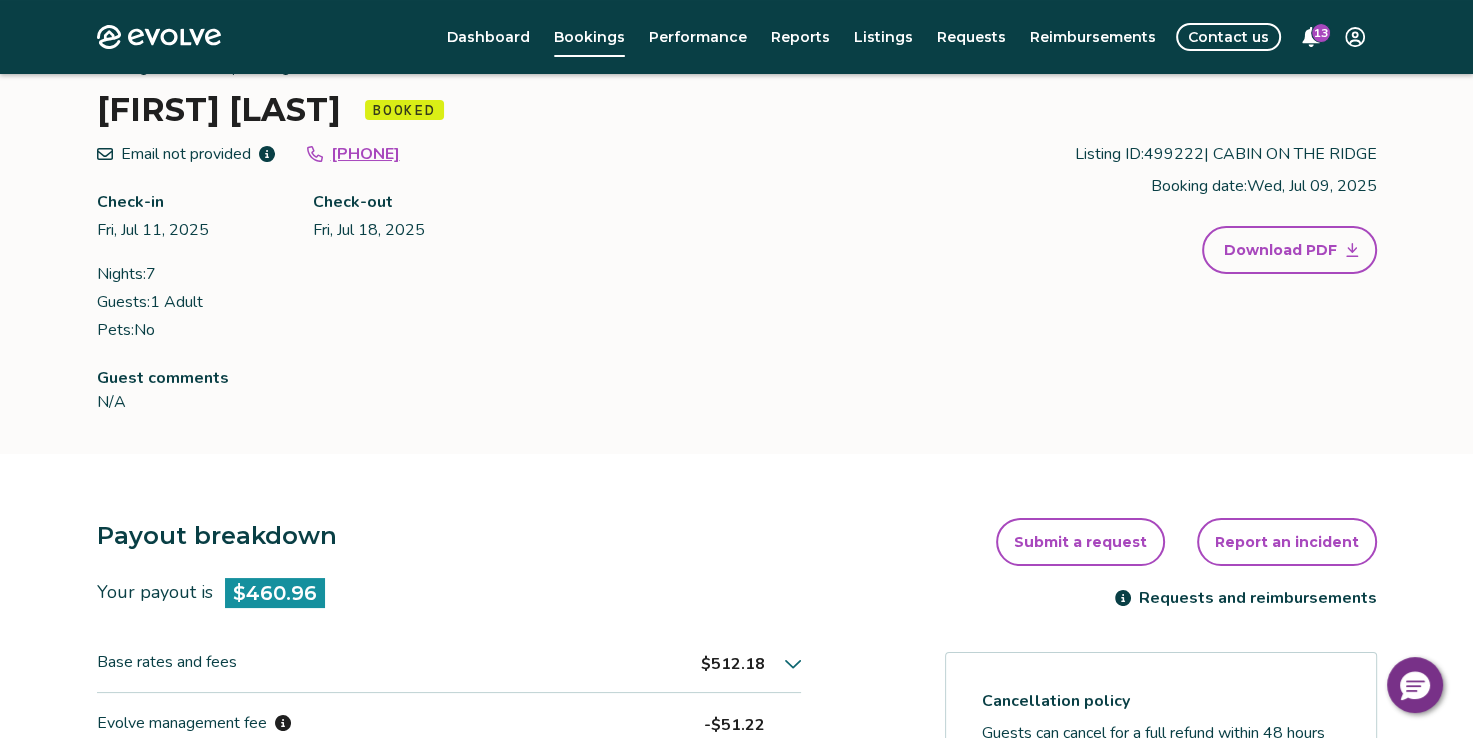 click 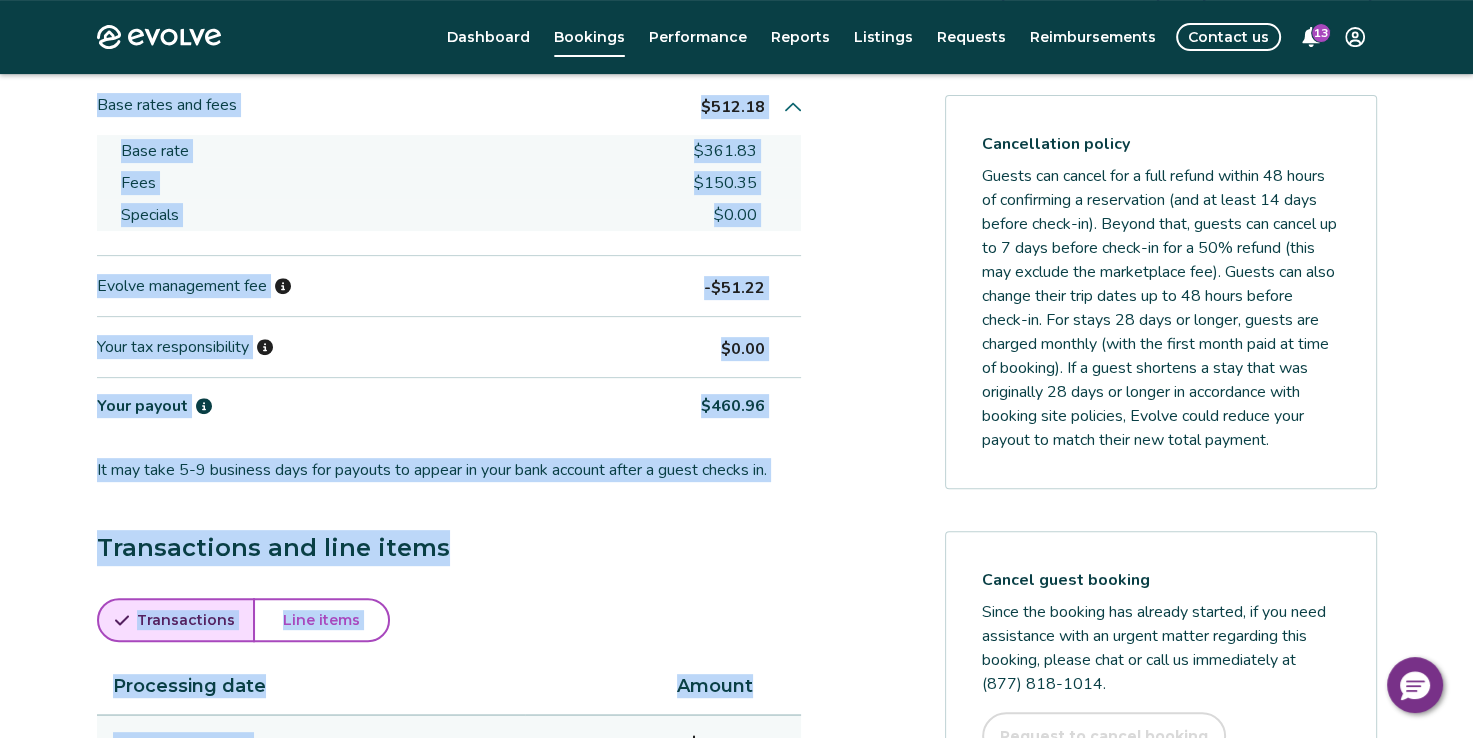 scroll, scrollTop: 864, scrollLeft: 0, axis: vertical 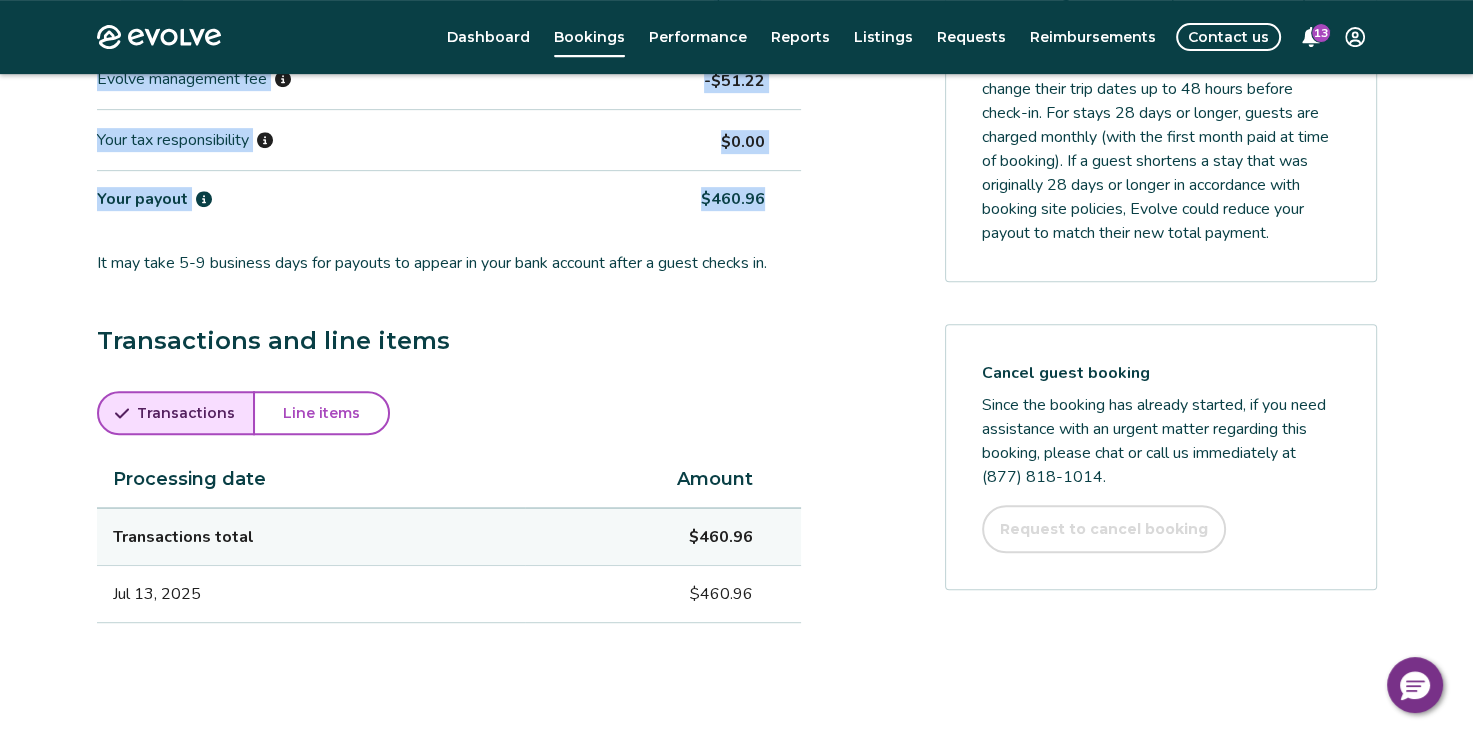 drag, startPoint x: 85, startPoint y: 110, endPoint x: 767, endPoint y: 201, distance: 688.0443 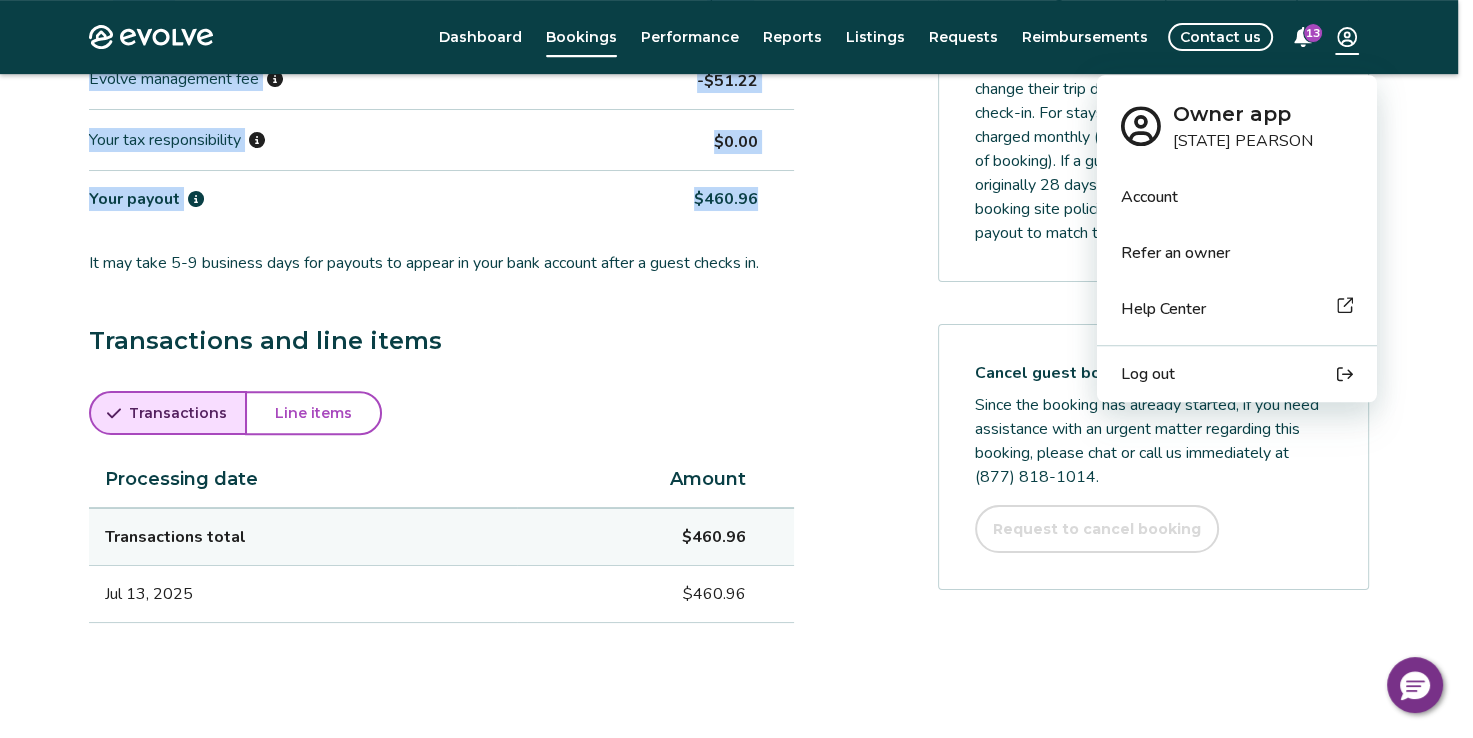 click on "Evolve Dashboard Bookings Performance Reports Listings Requests Reimbursements Contact us 13 Booking calendar Booking ID:  14852257  | Booking site:  Airbnb Larry Shaver Booked Email not provided +18156214065 Check-in Fri, Jul 11, 2025 Check-out Fri, Jul 18, 2025 Nights:  7 Guests:  1 Adult Pets:  No Listing ID:  499222  |   CABIN ON THE RIDGE Booking date:  Wed, Jul 09, 2025 Download PDF Guest comments N/A Payout breakdown Your payout is $460.96 Base rates and fees $512.18 Base rate $361.83 Fees $150.35 Specials $0.00 Evolve management fee -$51.22 Your tax responsibility $0.00 Your payout $460.96 It may take 5-9 business days for payouts to appear in your bank account after a guest checks in. Transactions and line items Transactions Line items Processing date Amount Transactions total $460.96 Jul 13, 2025 $460.96 Submit a request Report an incident Requests and reimbursements Cancellation policy Cancel guest booking   (877) 818-1014 . Request to cancel booking © 2013-Present Evolve Vacation Rental Network |" at bounding box center [736, -21] 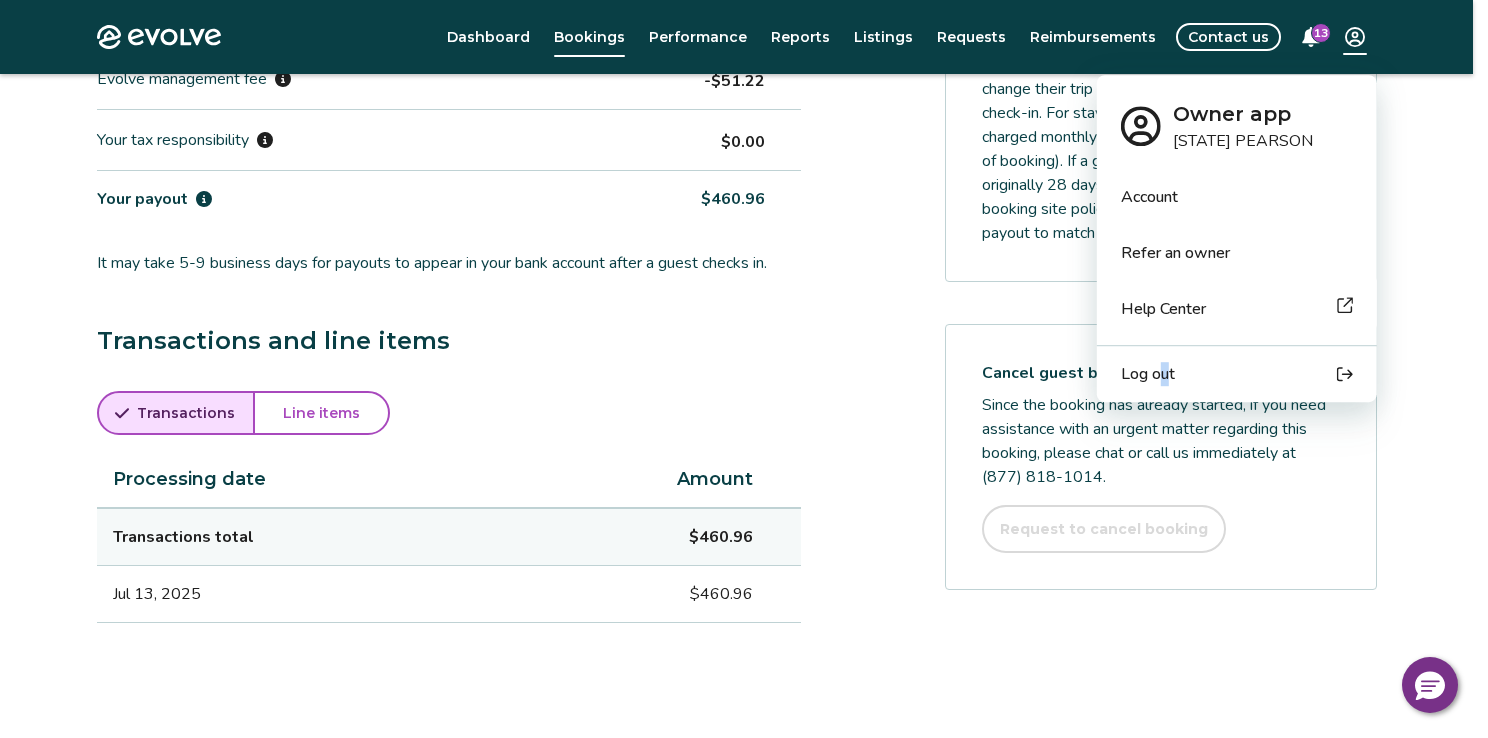 click on "Log out" at bounding box center [1148, 374] 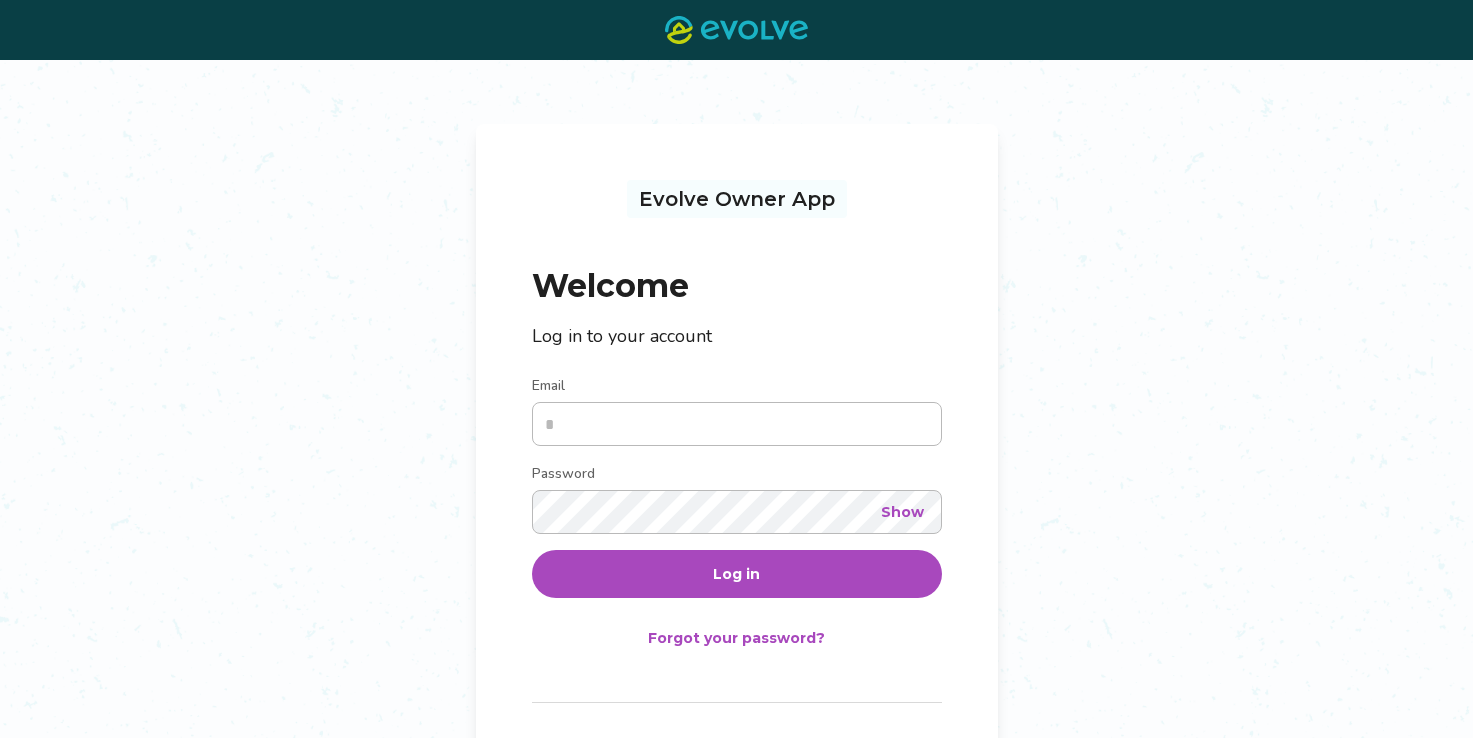 scroll, scrollTop: 0, scrollLeft: 0, axis: both 